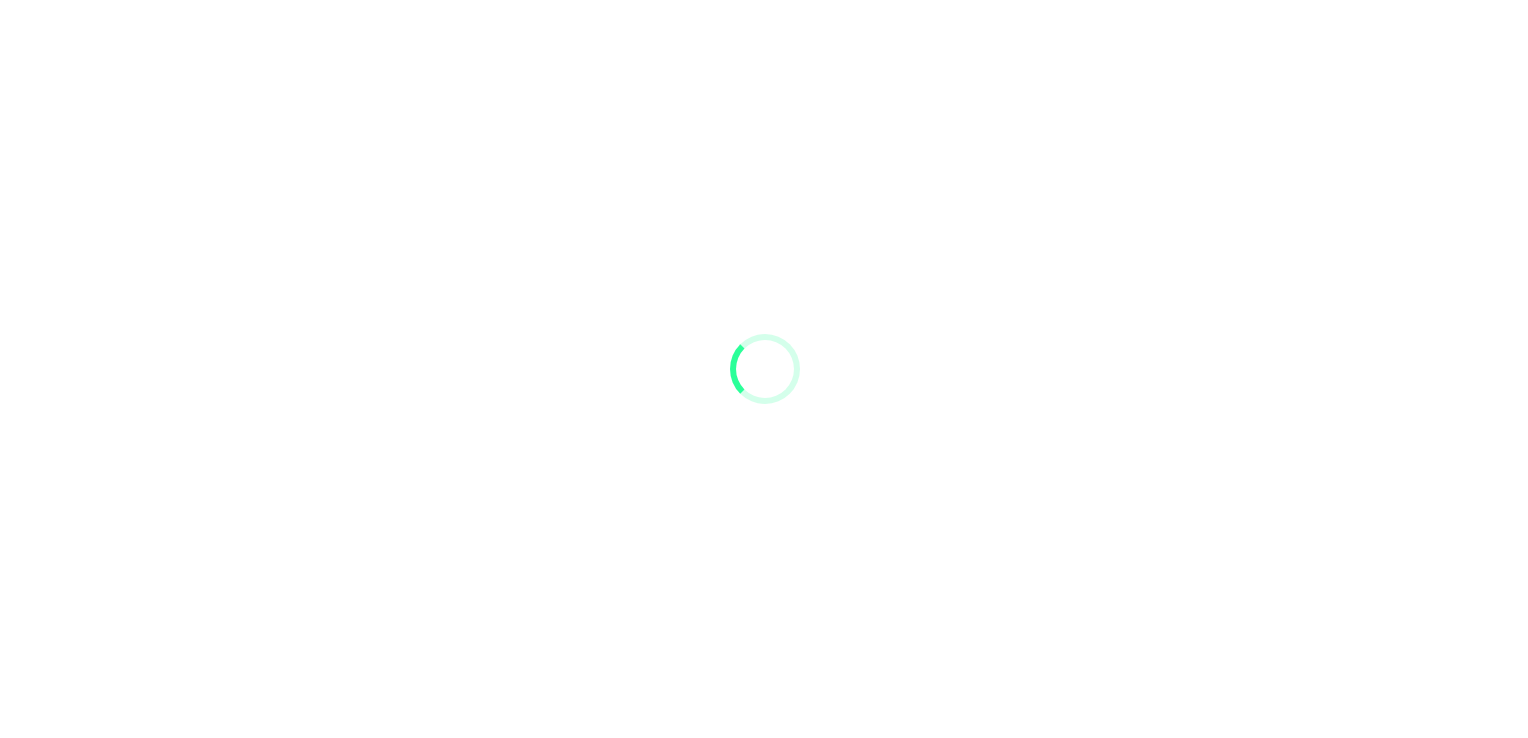 scroll, scrollTop: 0, scrollLeft: 0, axis: both 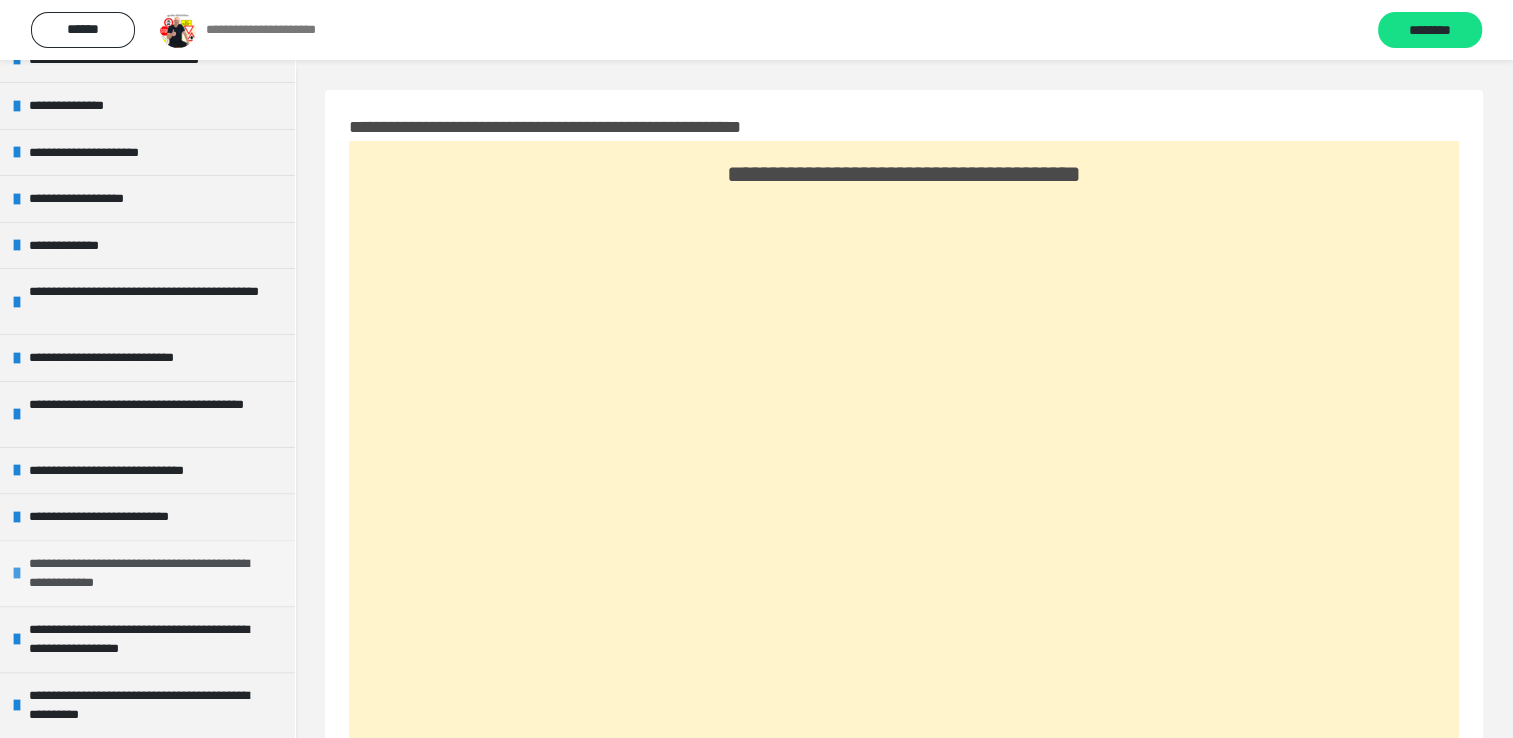 click on "**********" at bounding box center (149, 573) 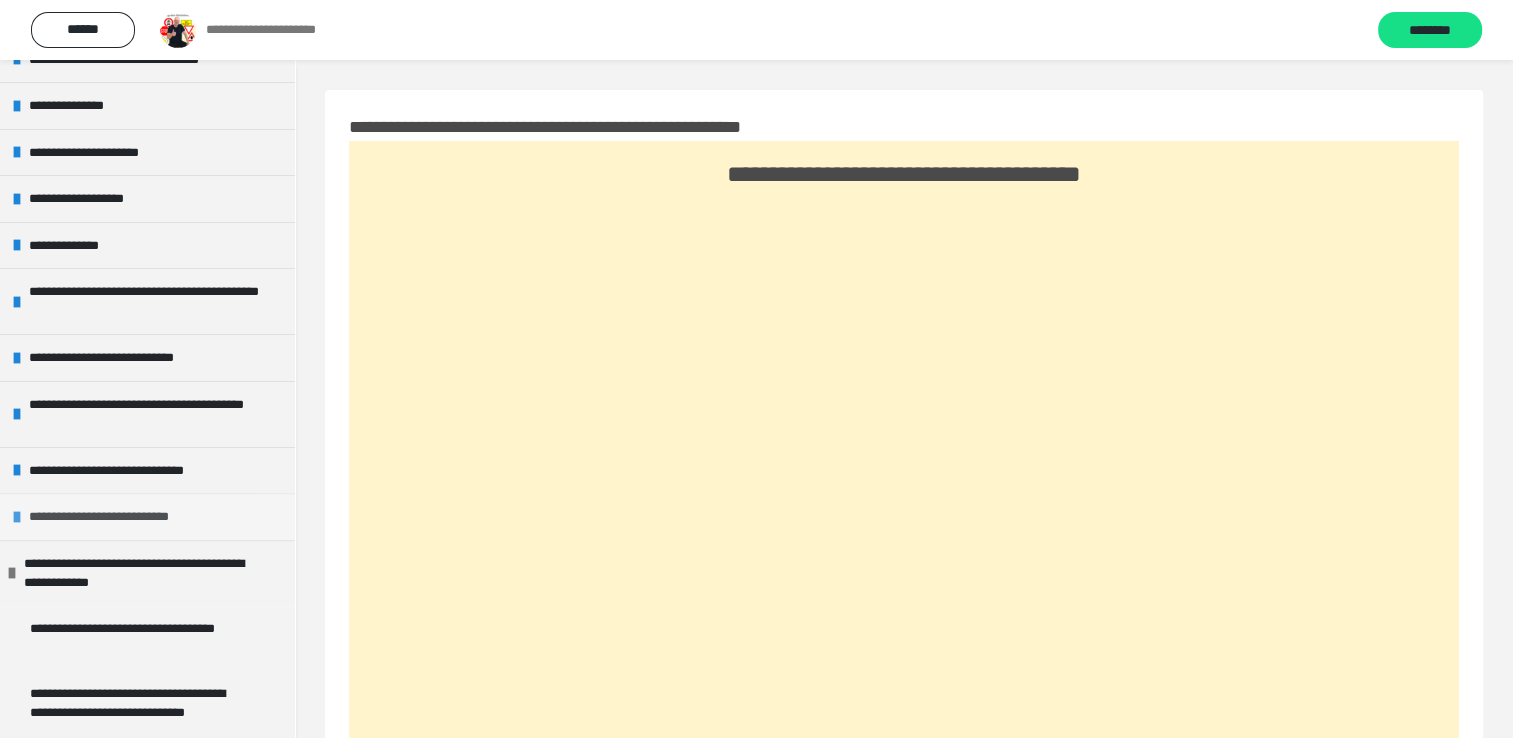 click on "**********" at bounding box center [119, 517] 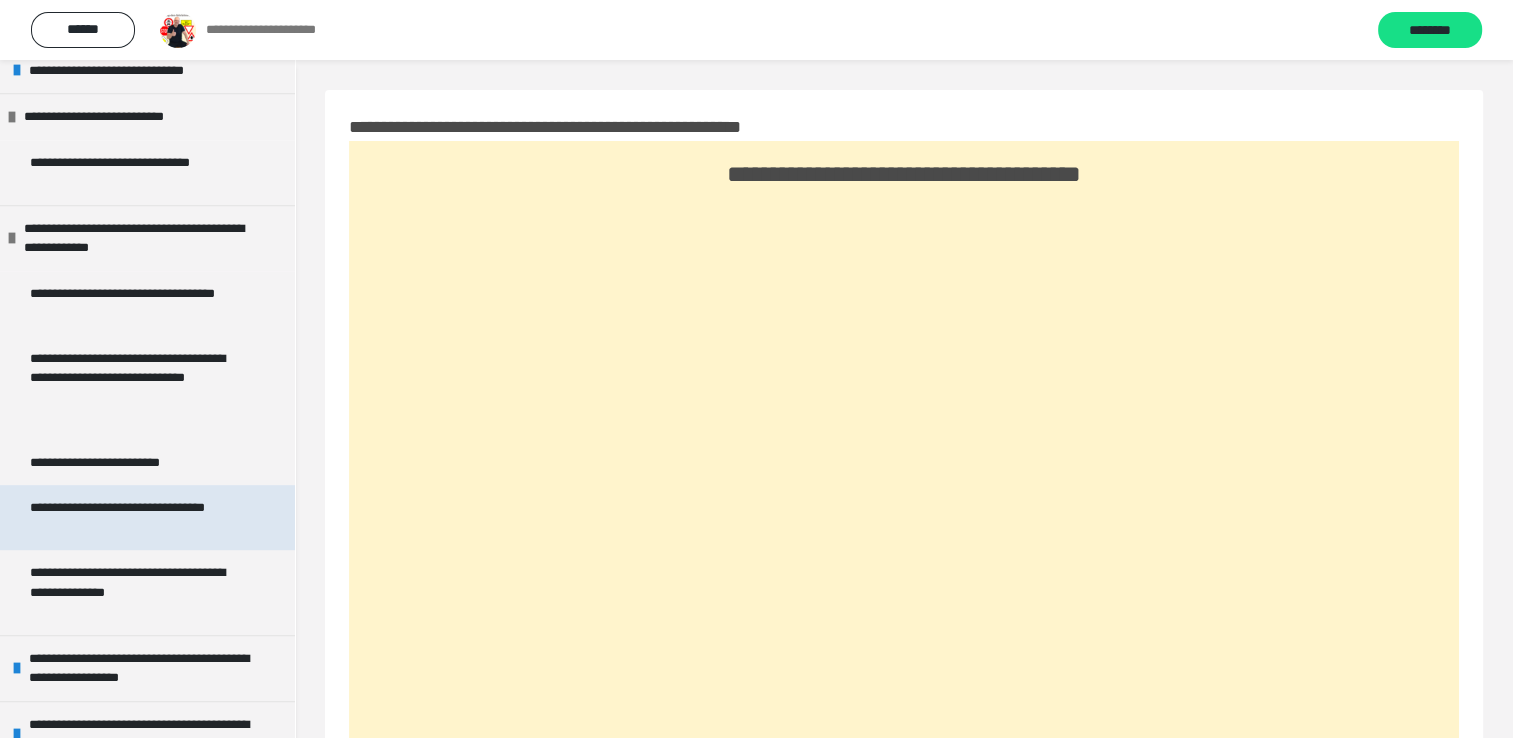 scroll, scrollTop: 986, scrollLeft: 0, axis: vertical 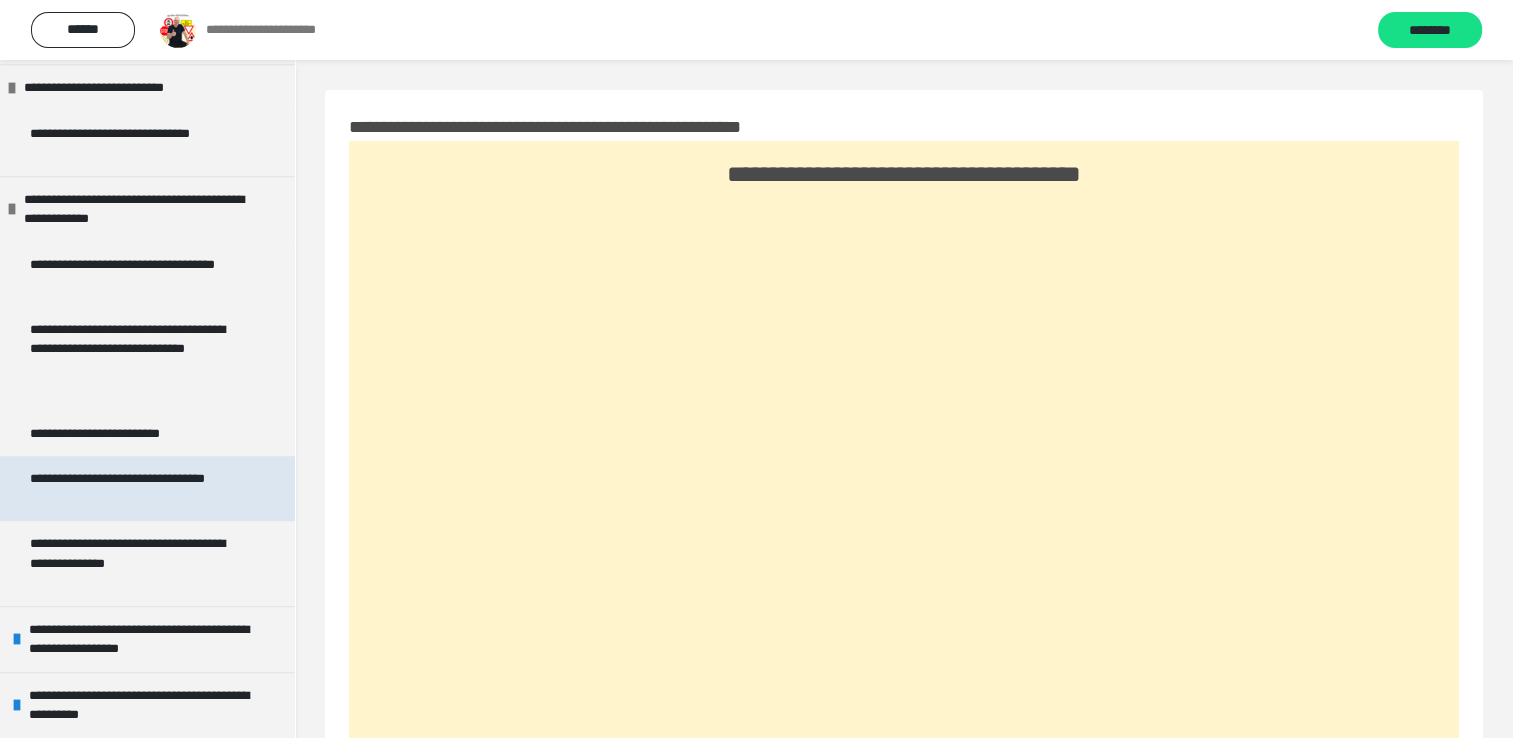 click on "**********" at bounding box center [132, 563] 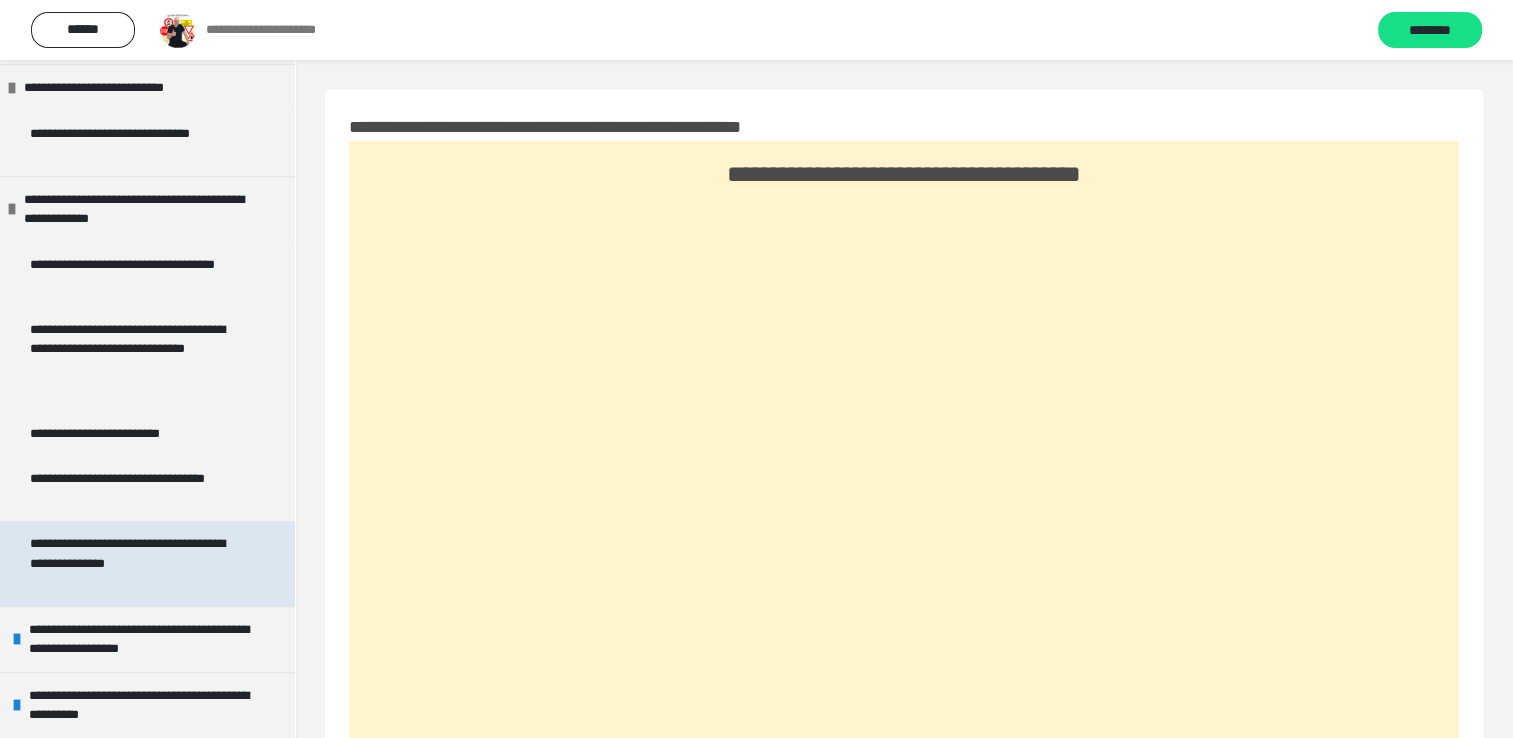 click on "**********" at bounding box center (132, 563) 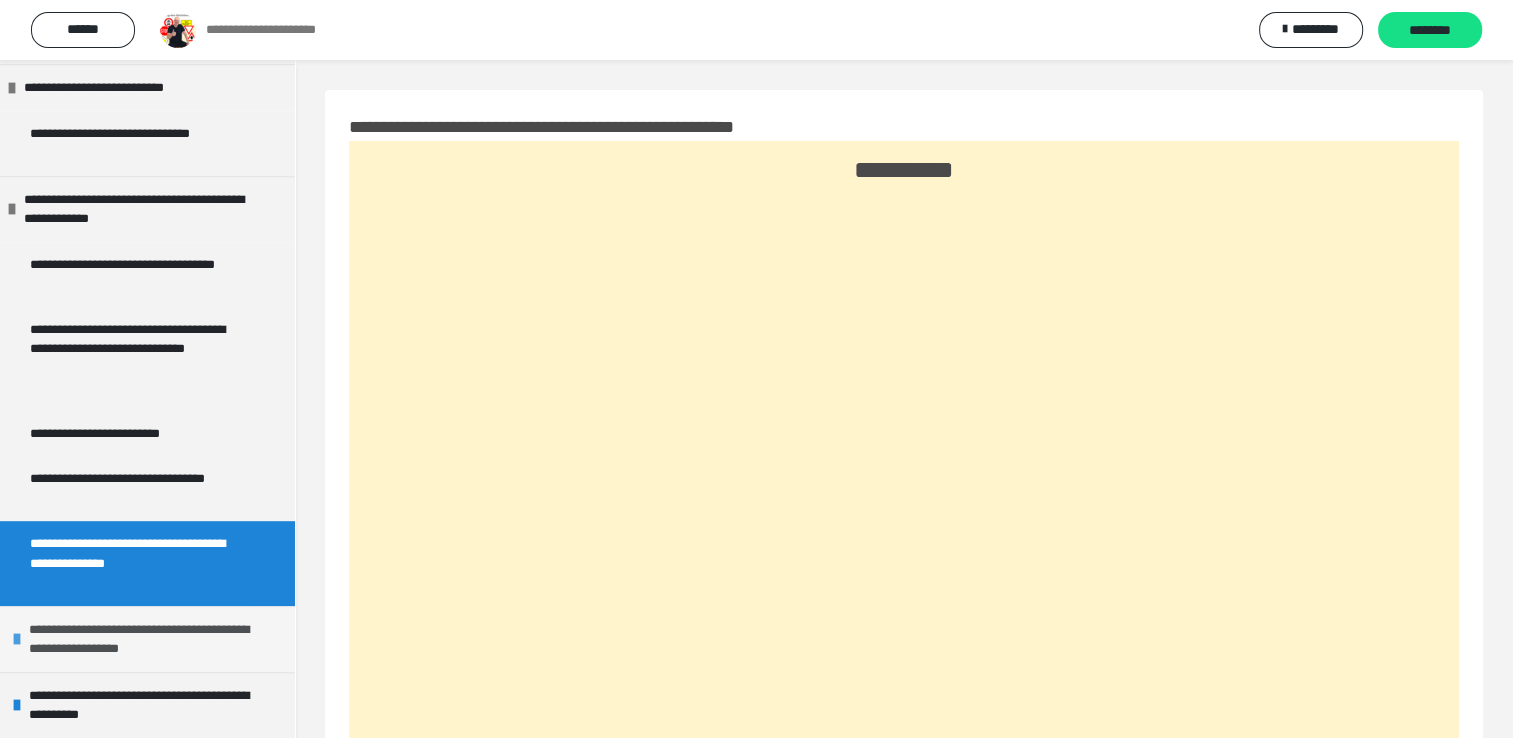 click on "**********" at bounding box center (149, 639) 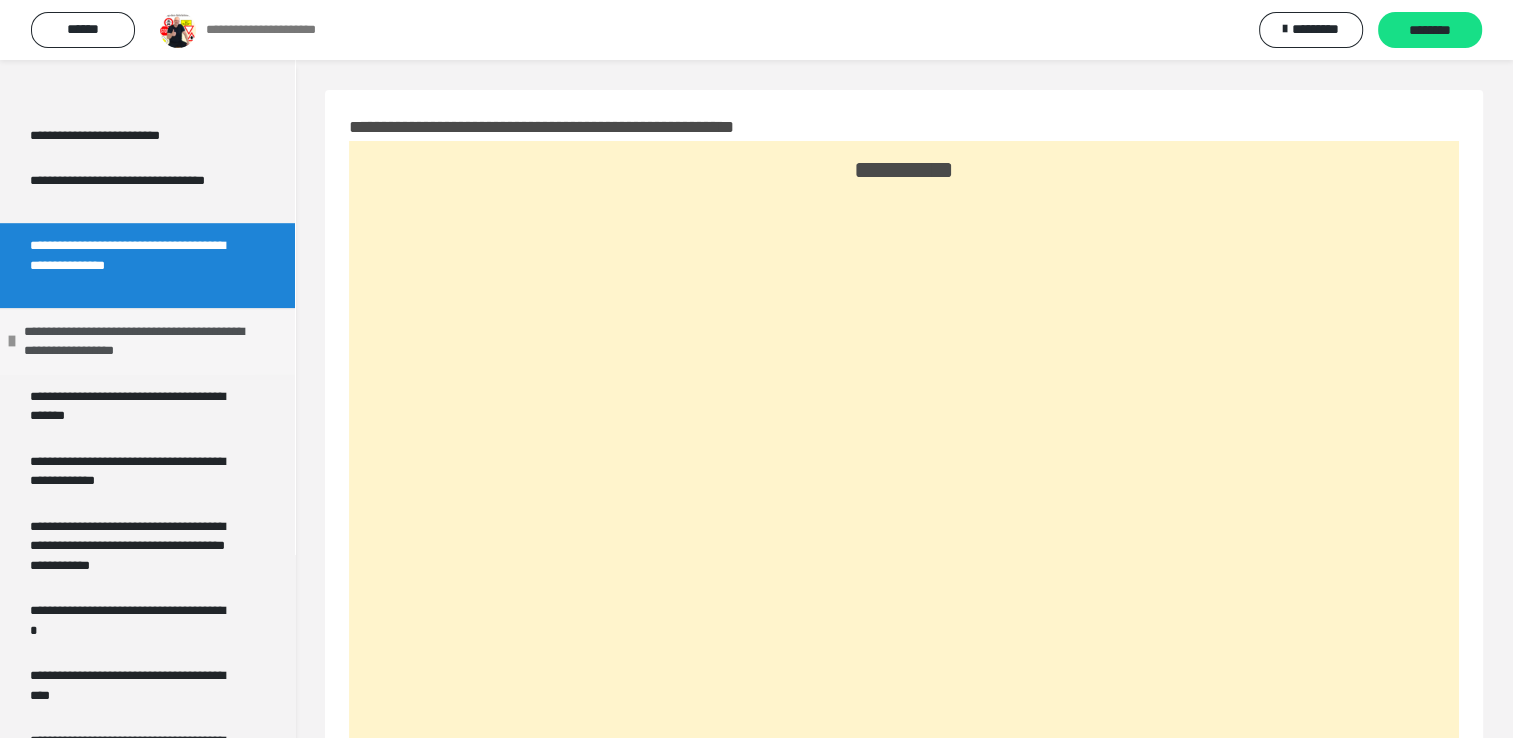 scroll, scrollTop: 1286, scrollLeft: 0, axis: vertical 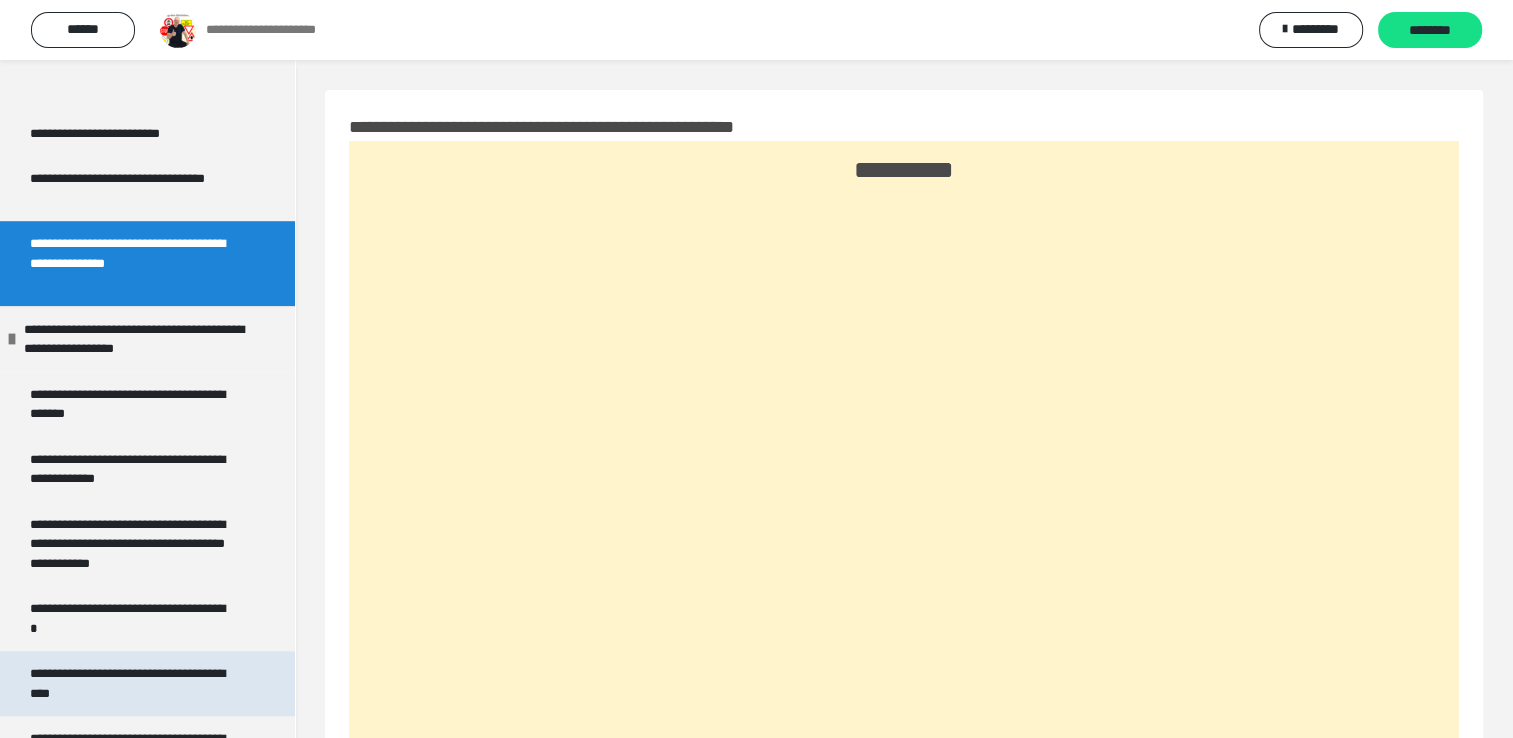 click on "**********" at bounding box center (132, 683) 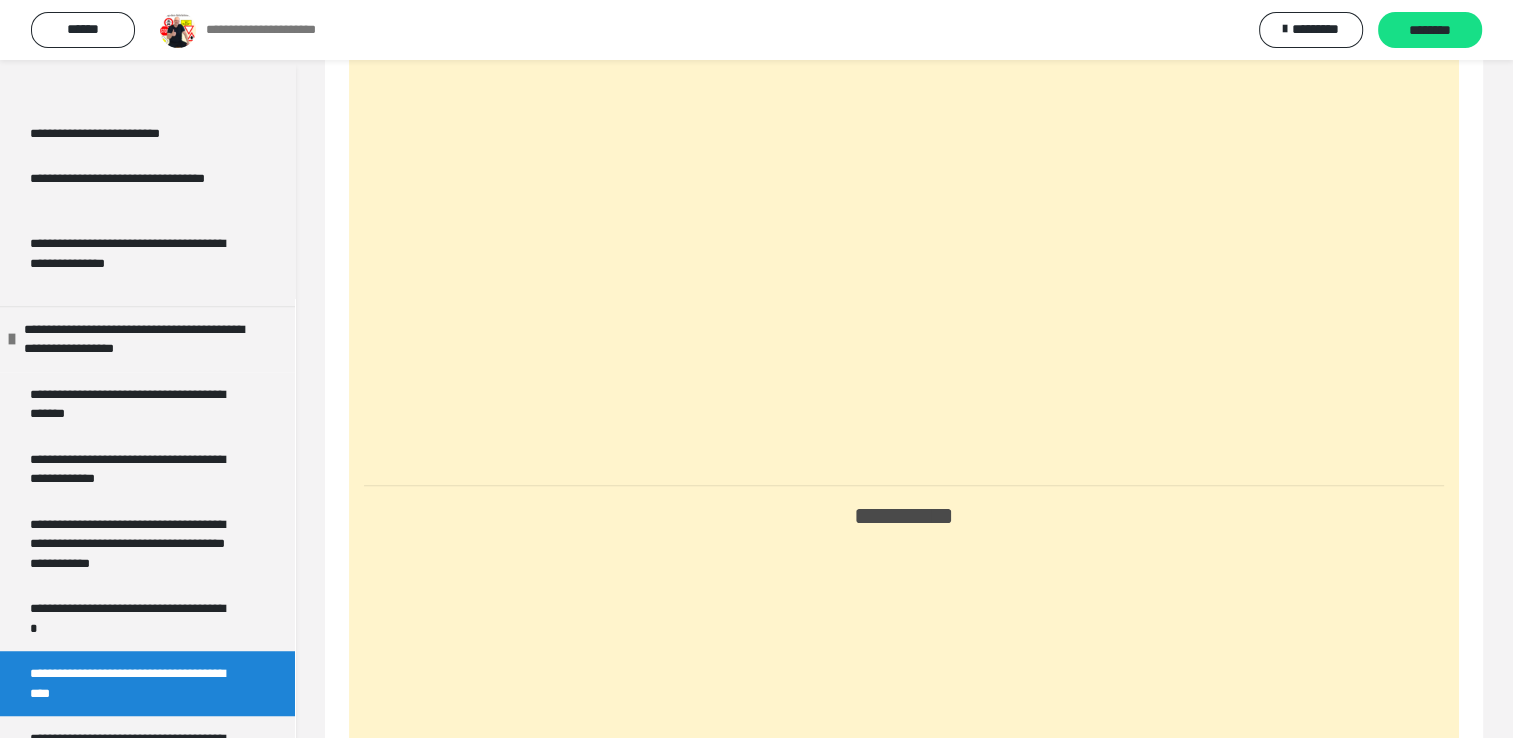 scroll, scrollTop: 850, scrollLeft: 0, axis: vertical 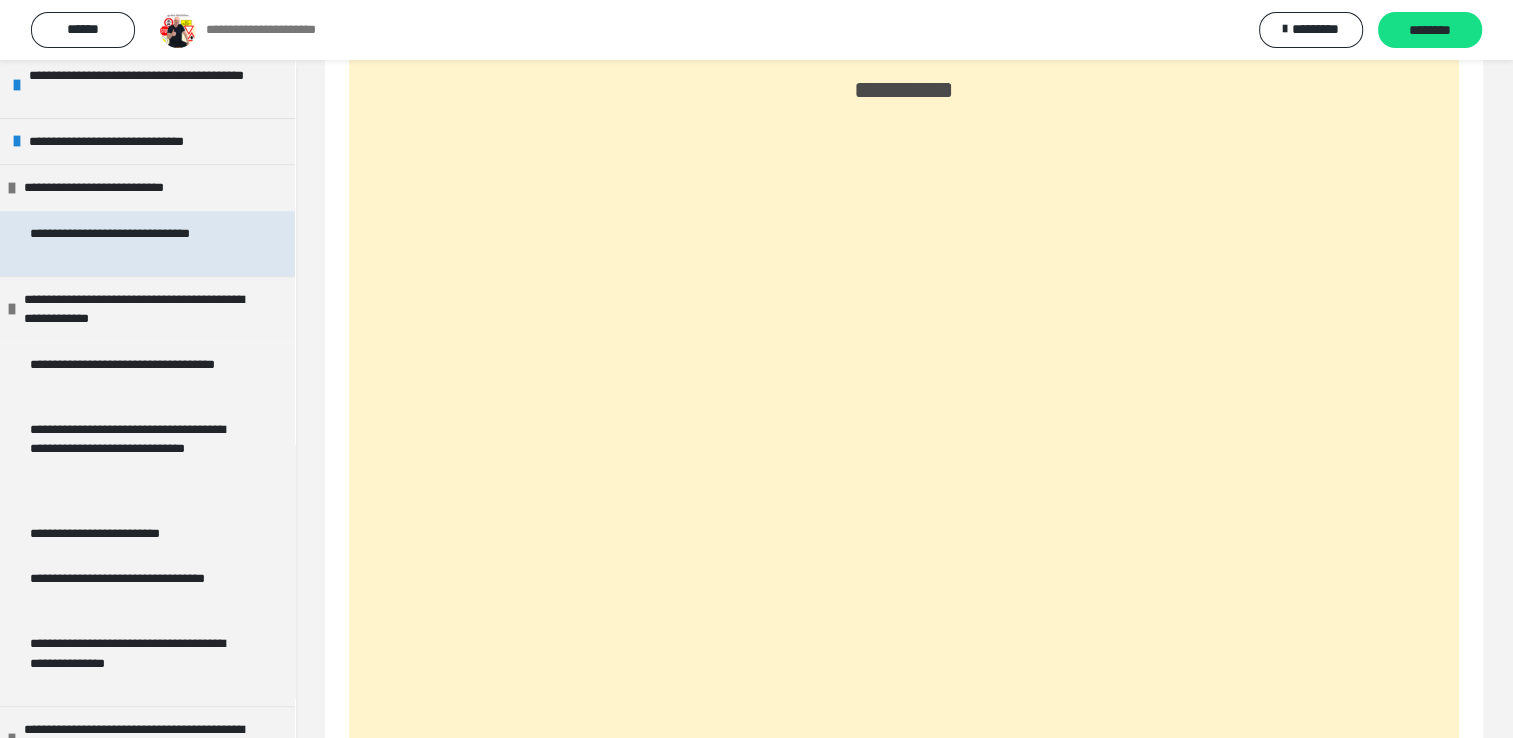 click on "**********" at bounding box center [132, 243] 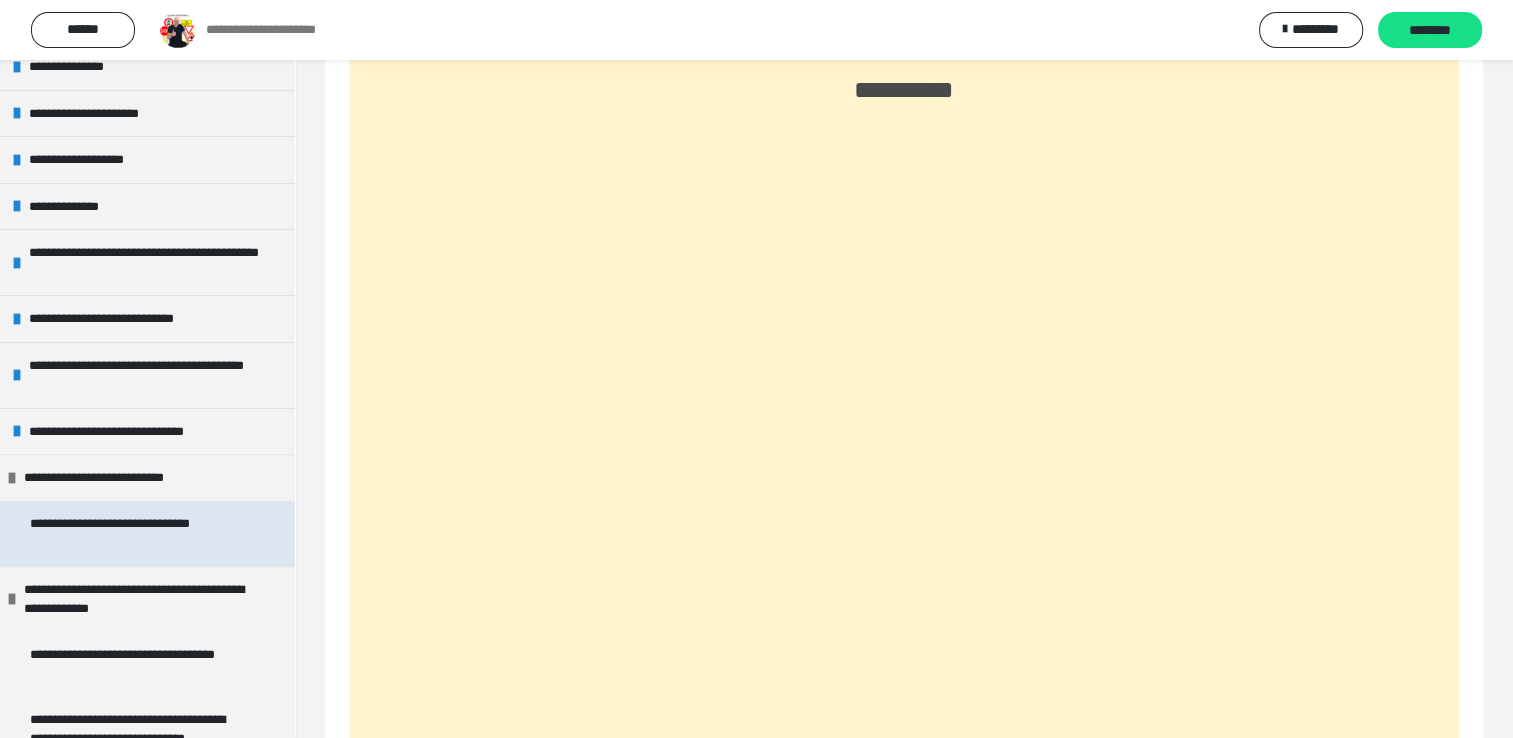 scroll, scrollTop: 586, scrollLeft: 0, axis: vertical 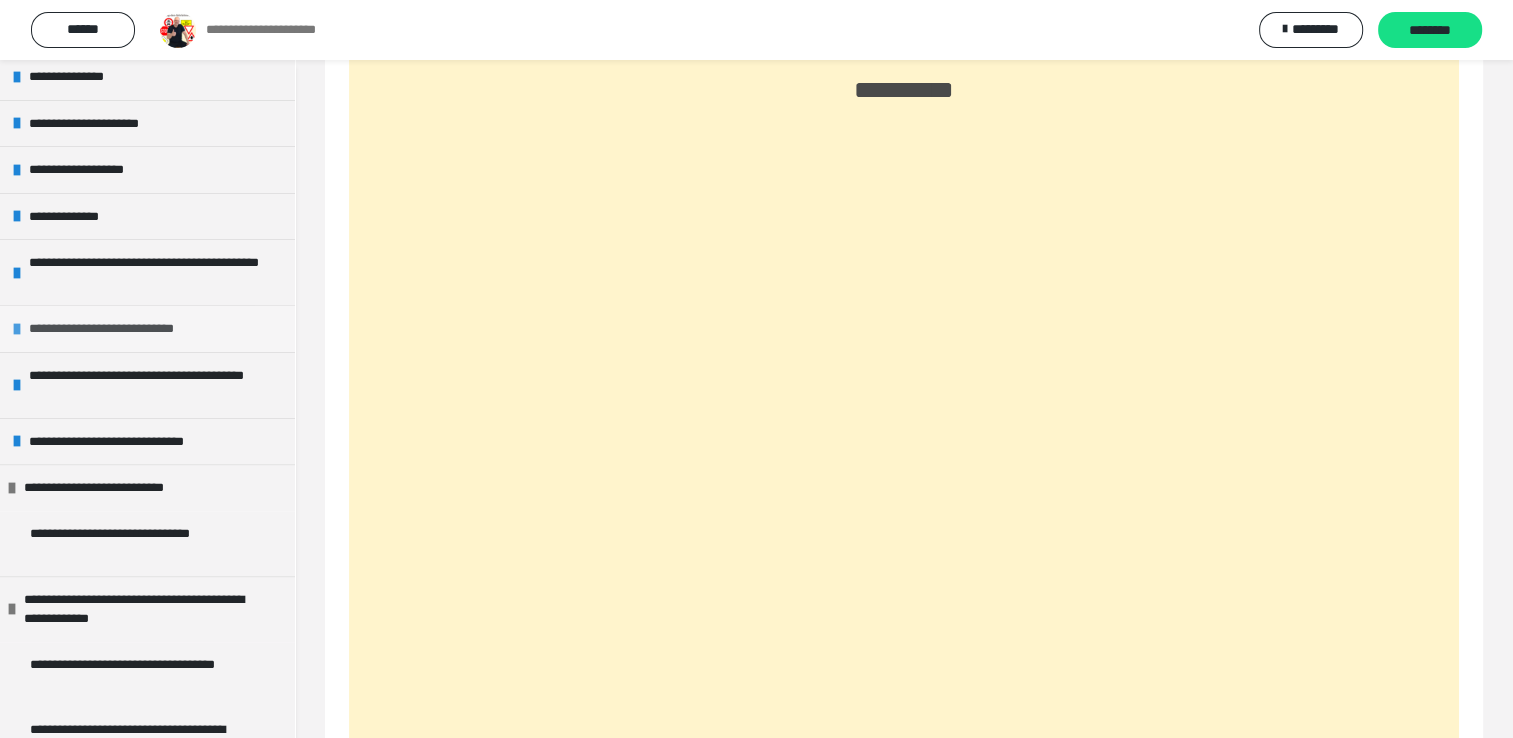 click on "**********" at bounding box center [118, 329] 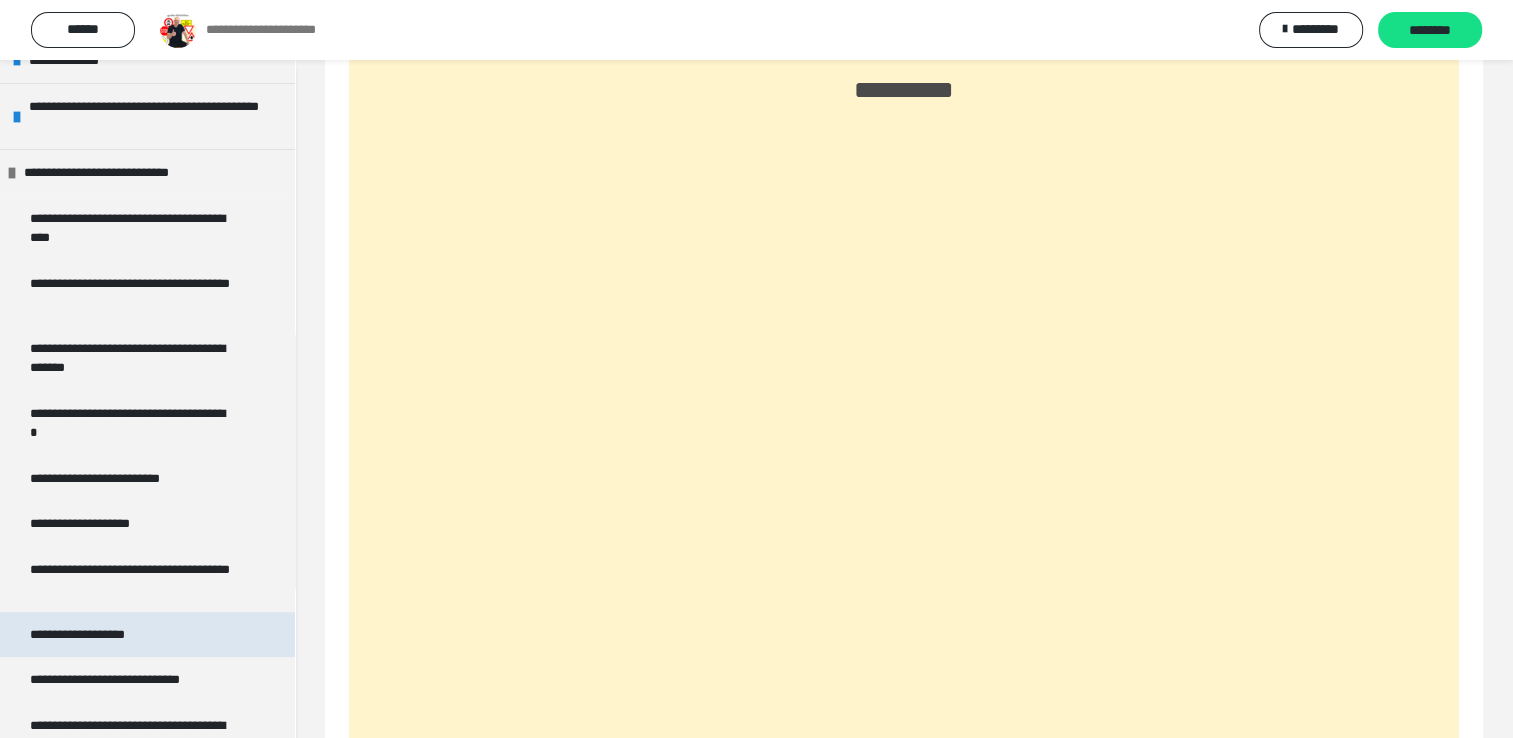 scroll, scrollTop: 786, scrollLeft: 0, axis: vertical 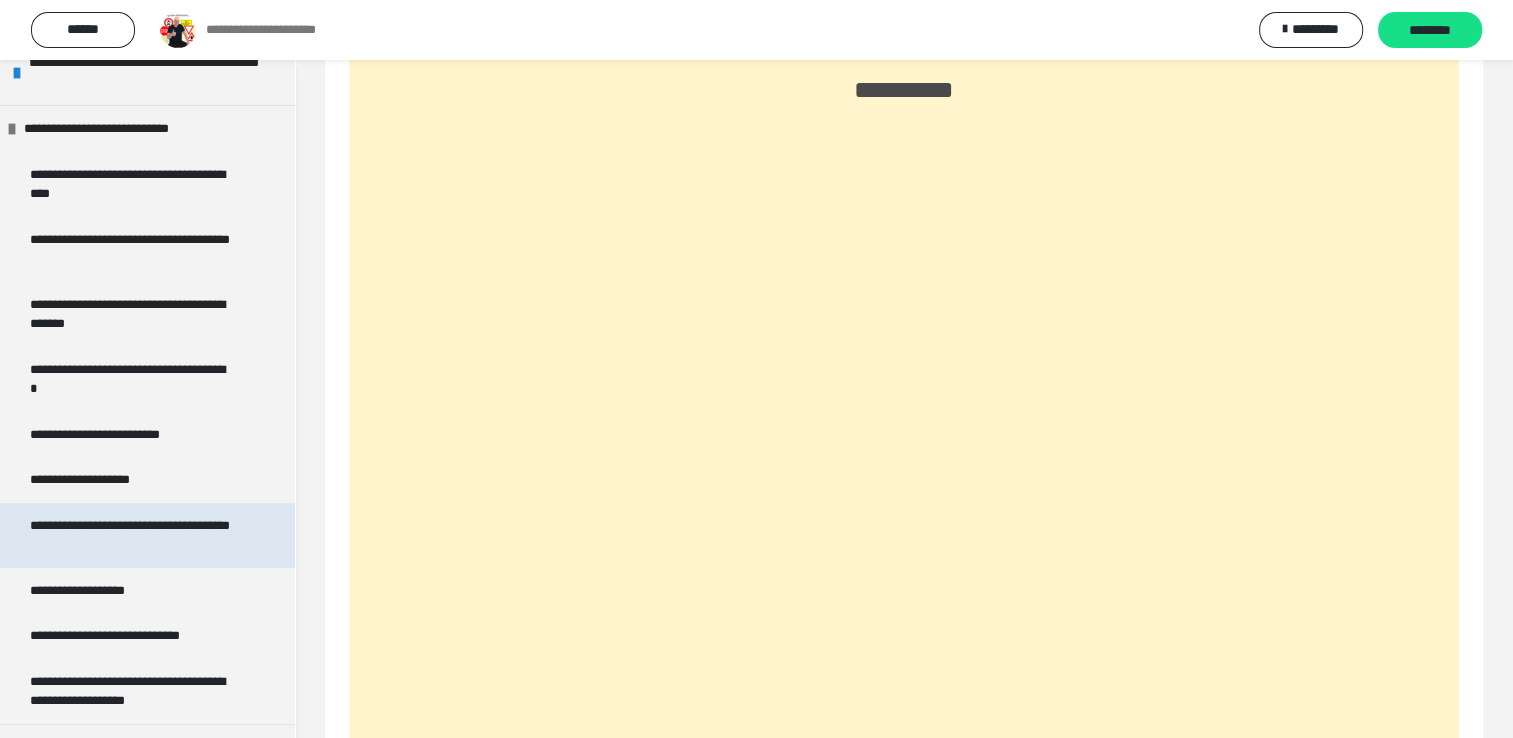 click on "**********" at bounding box center [132, 535] 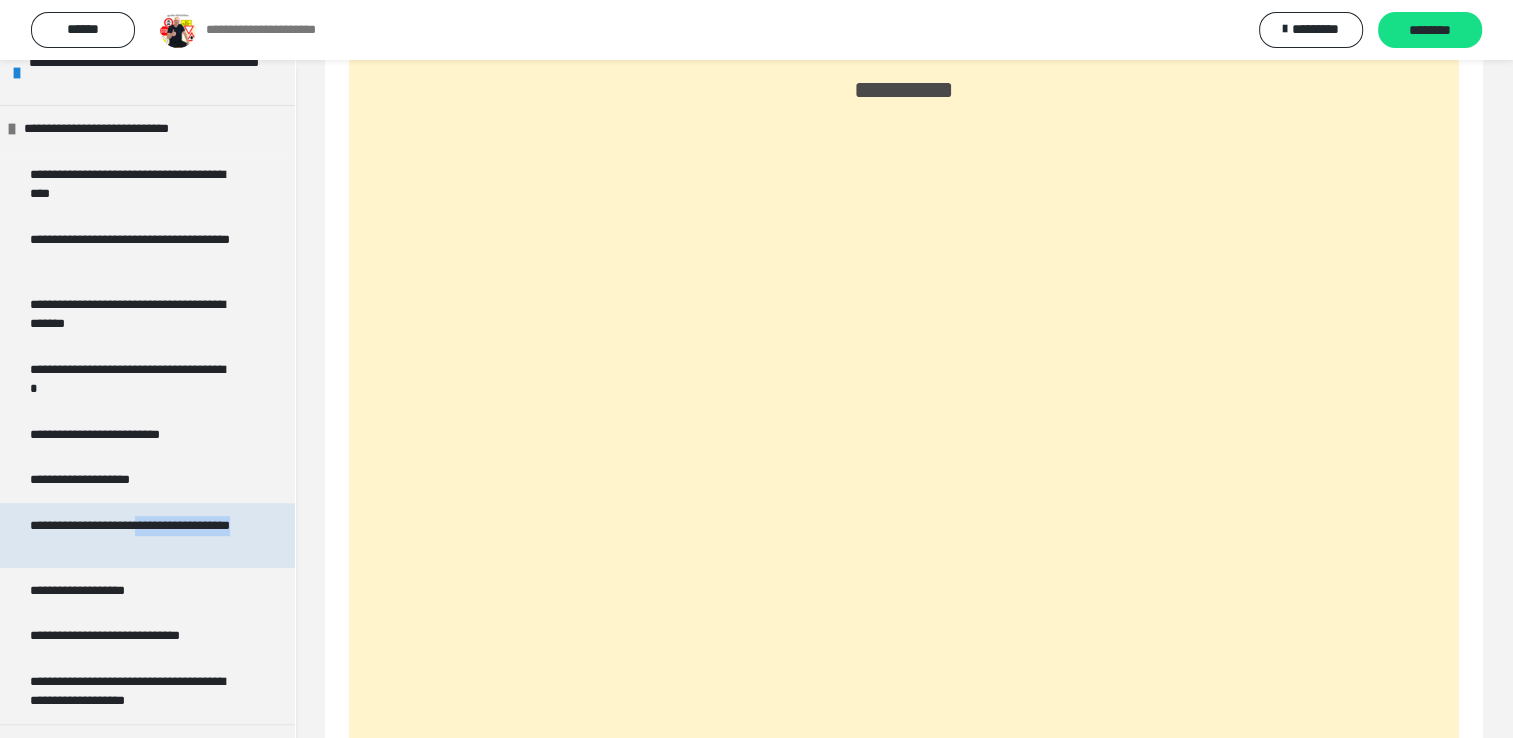 click on "**********" at bounding box center [132, 535] 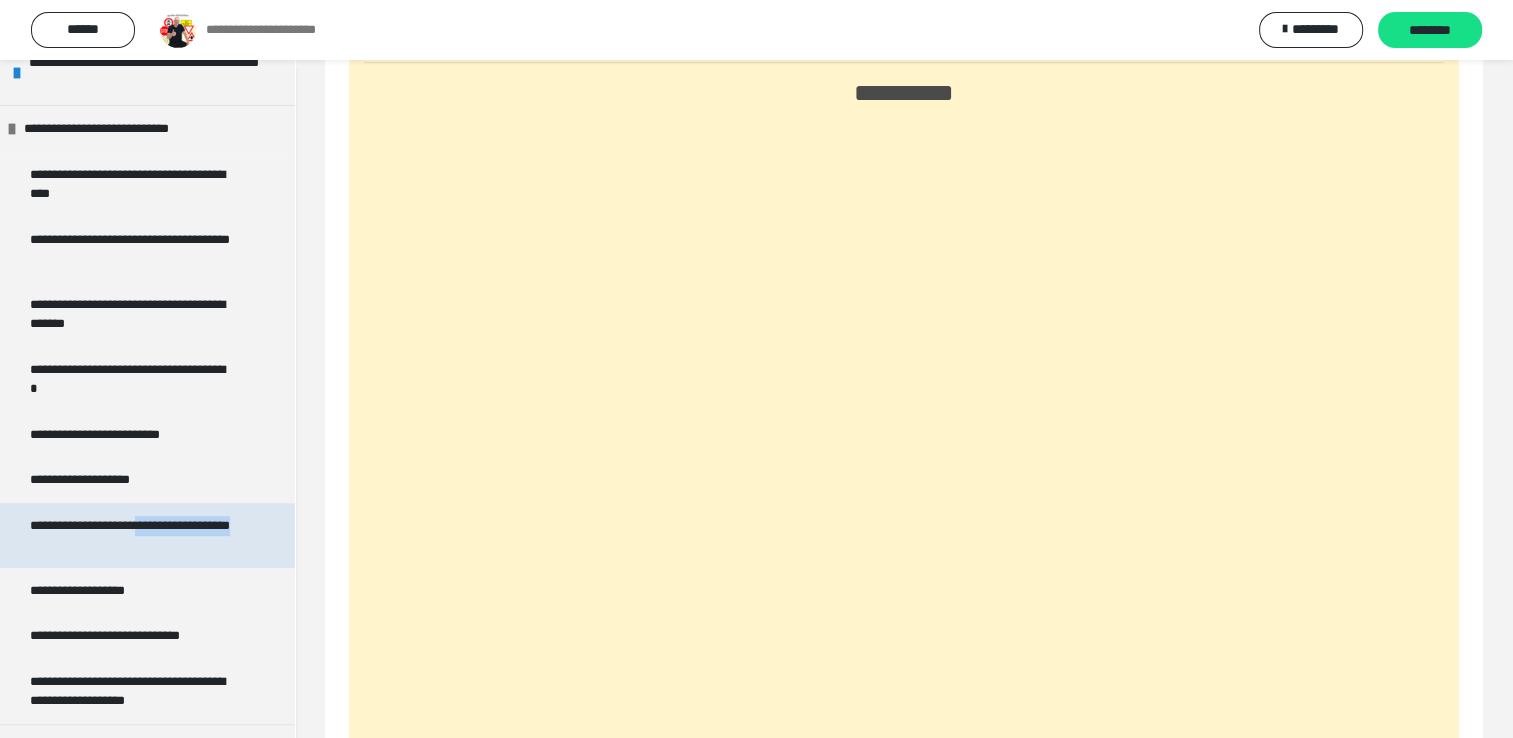 click on "**********" at bounding box center (132, 535) 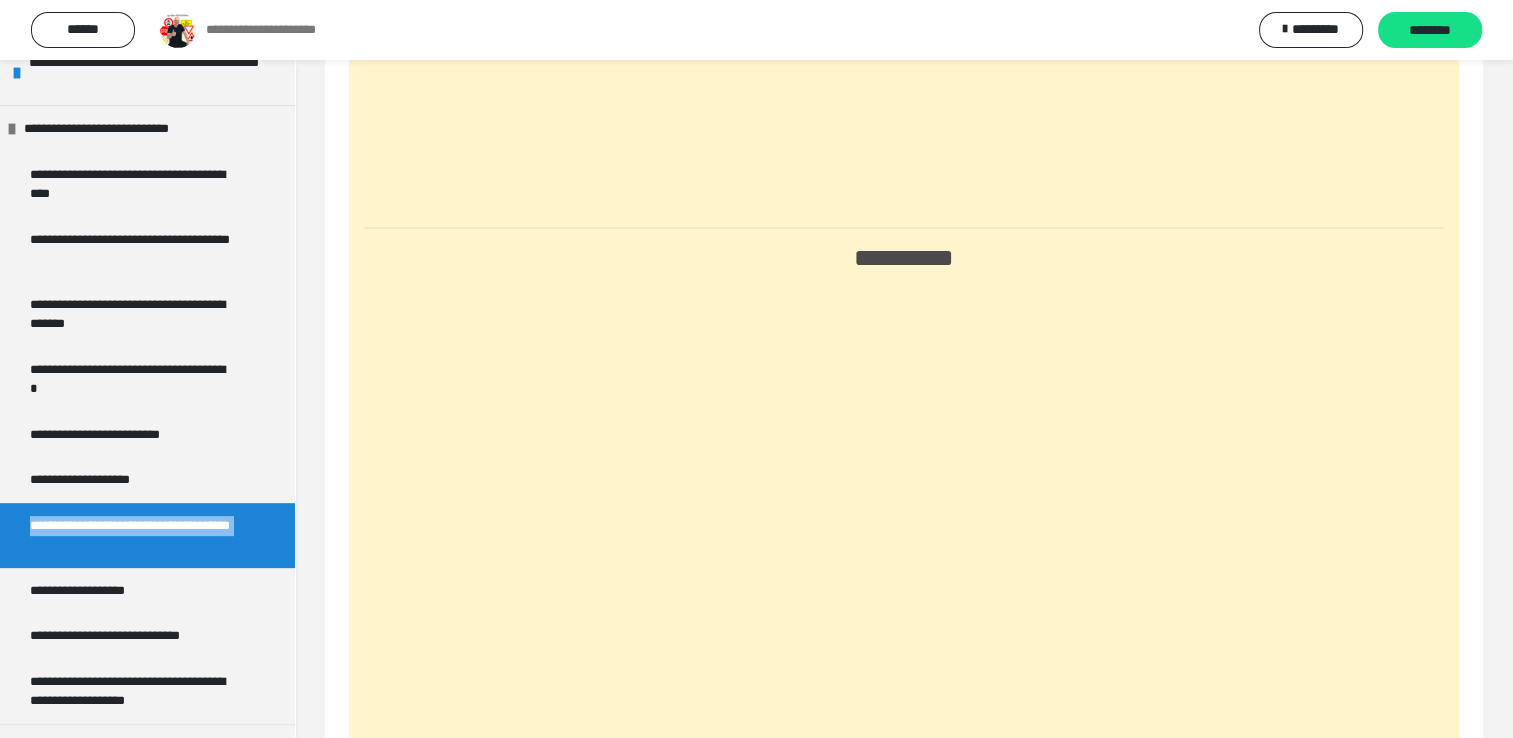 scroll, scrollTop: 25931, scrollLeft: 0, axis: vertical 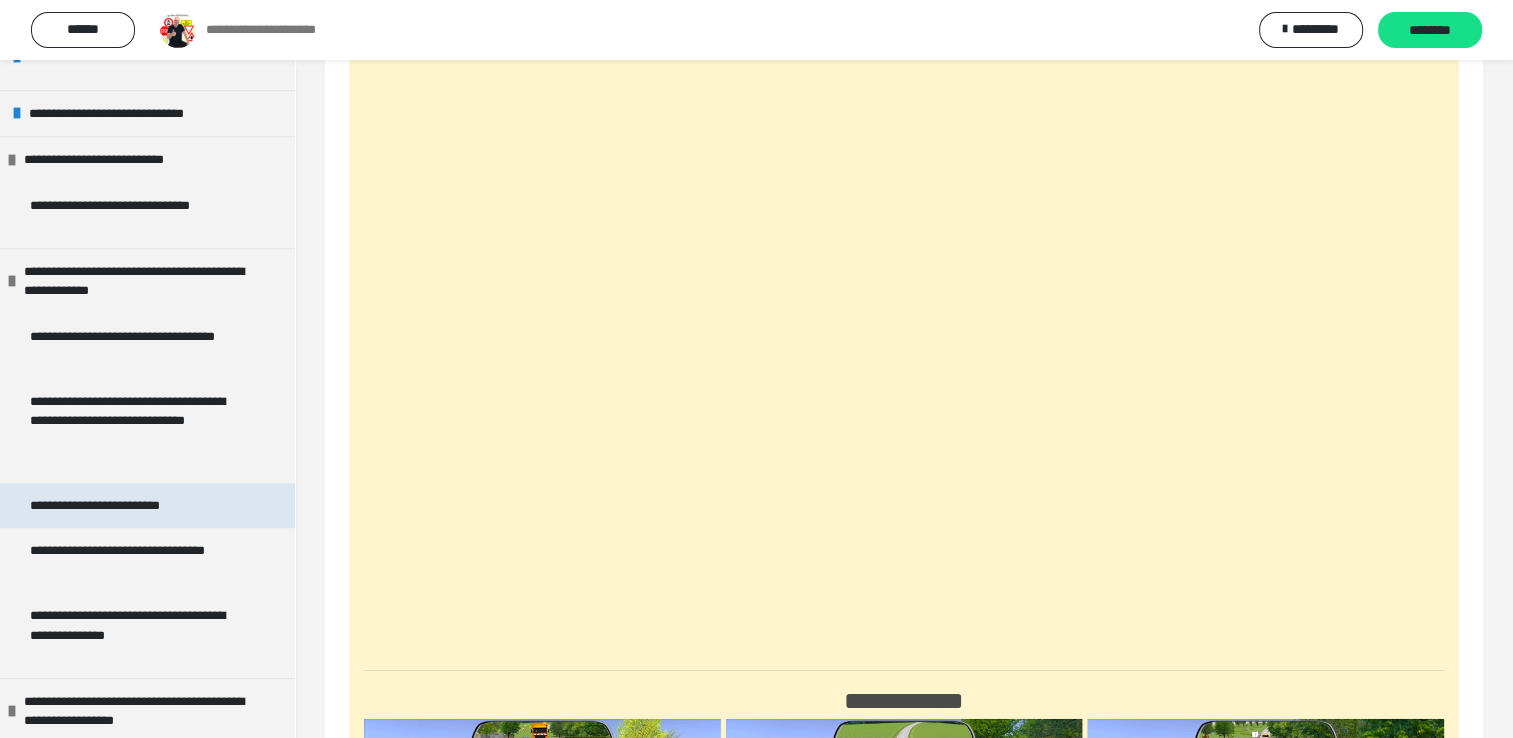 click on "**********" at bounding box center [113, 506] 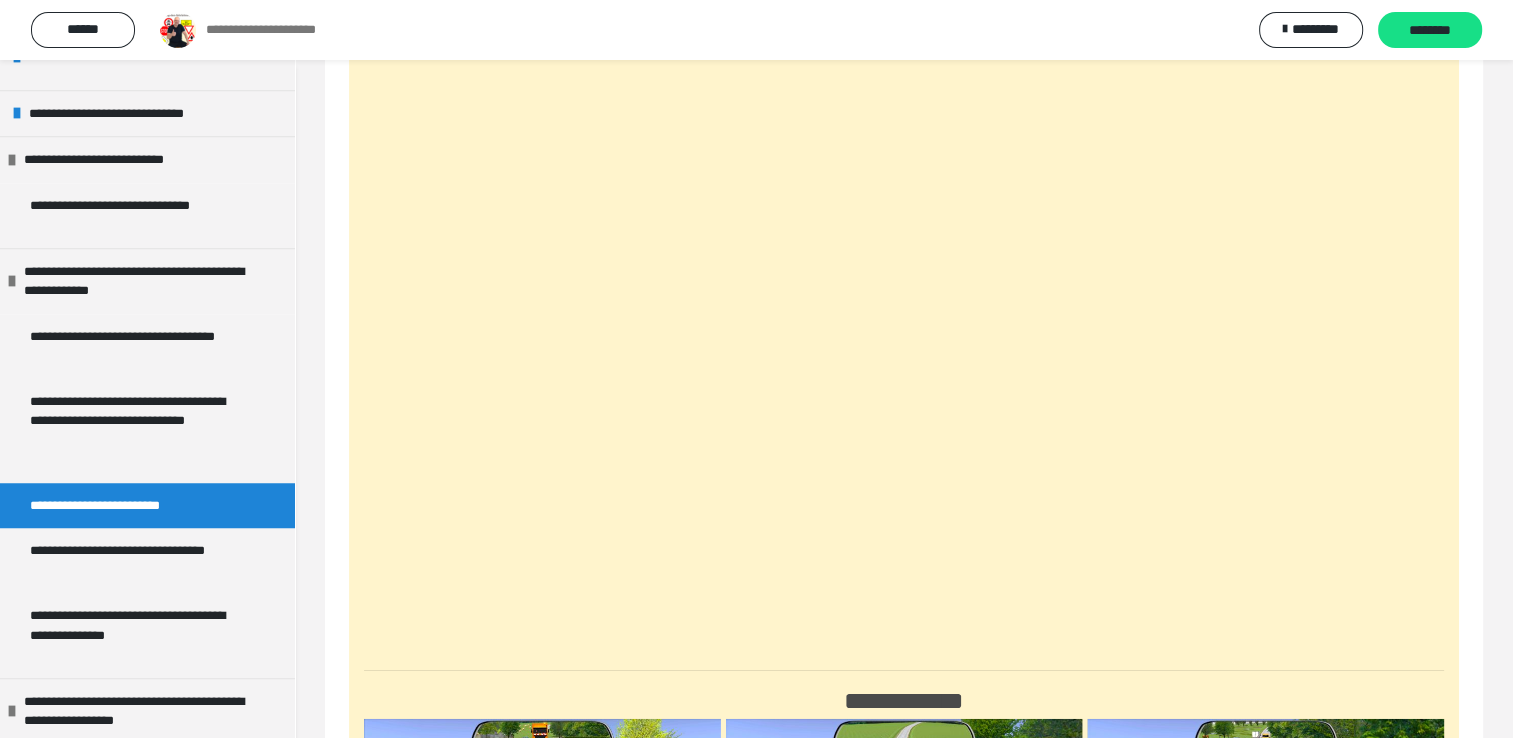 scroll, scrollTop: 11095, scrollLeft: 0, axis: vertical 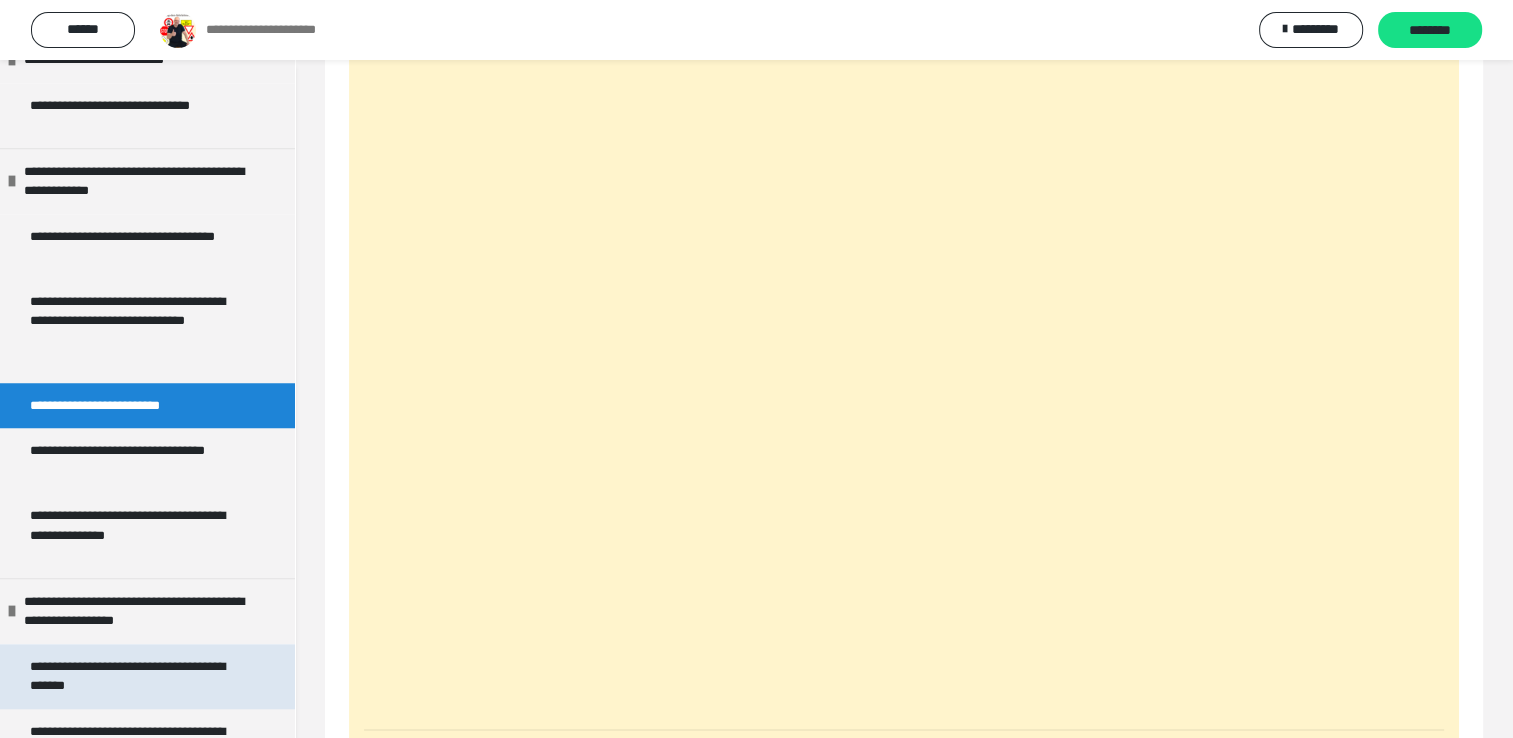 click on "**********" at bounding box center (132, 676) 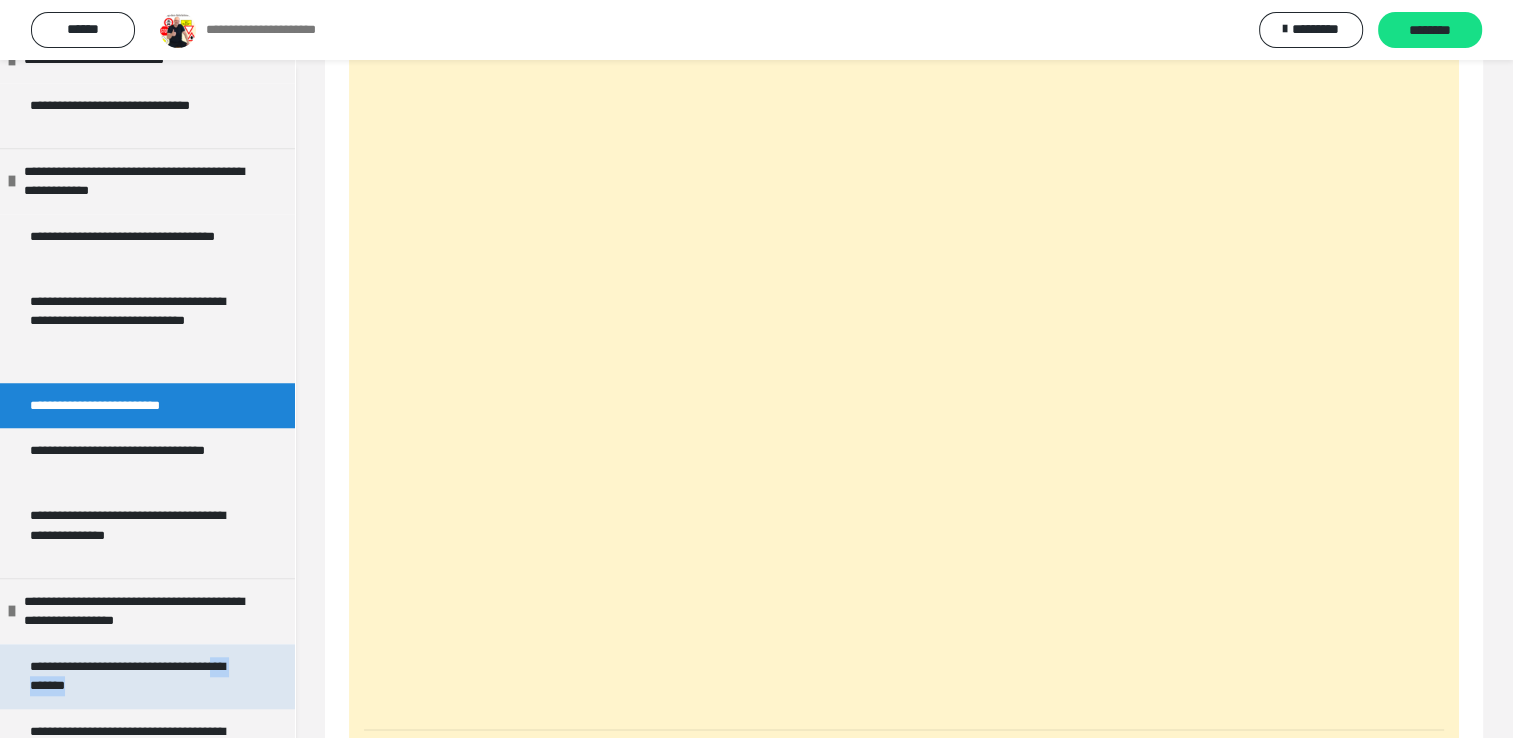 click on "**********" at bounding box center (132, 676) 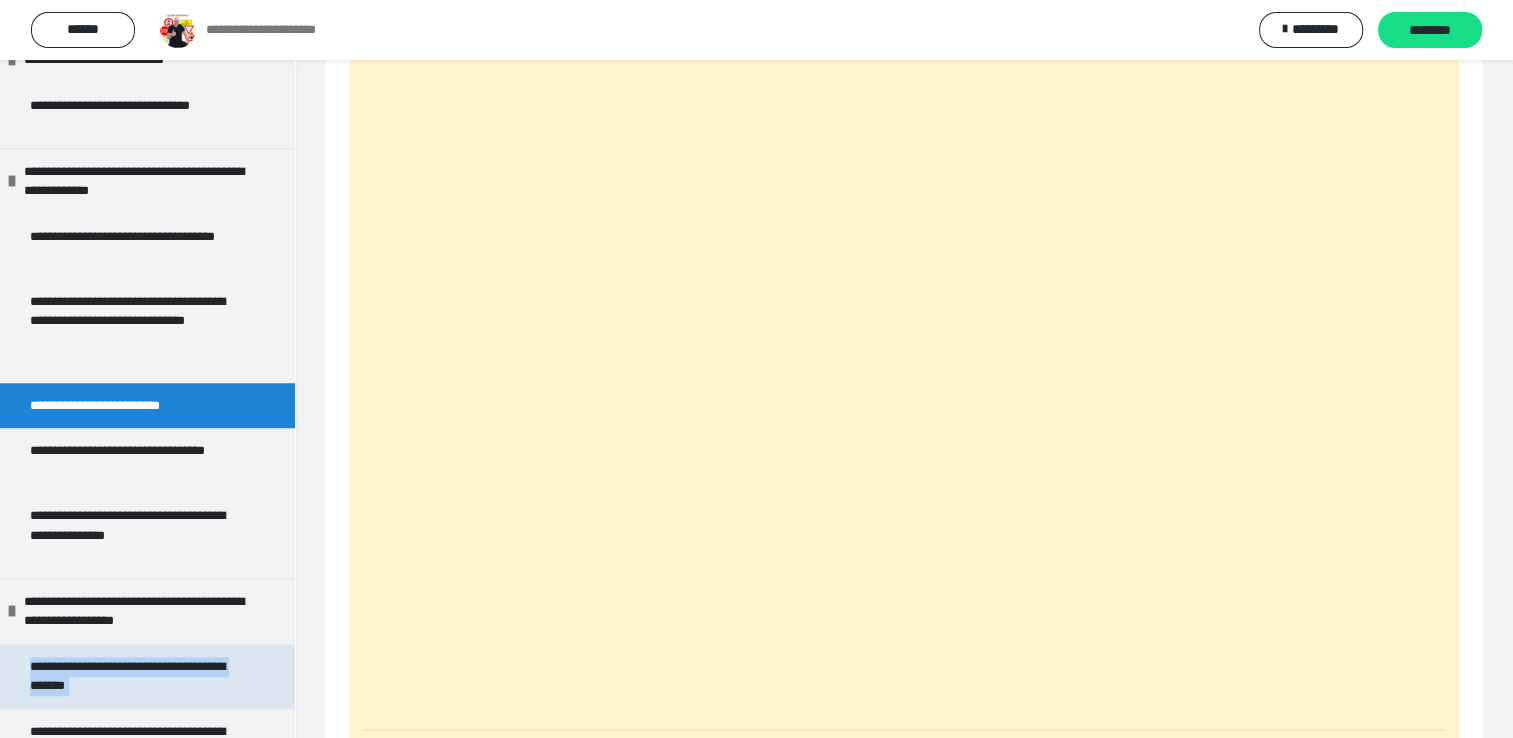 click on "**********" at bounding box center [132, 676] 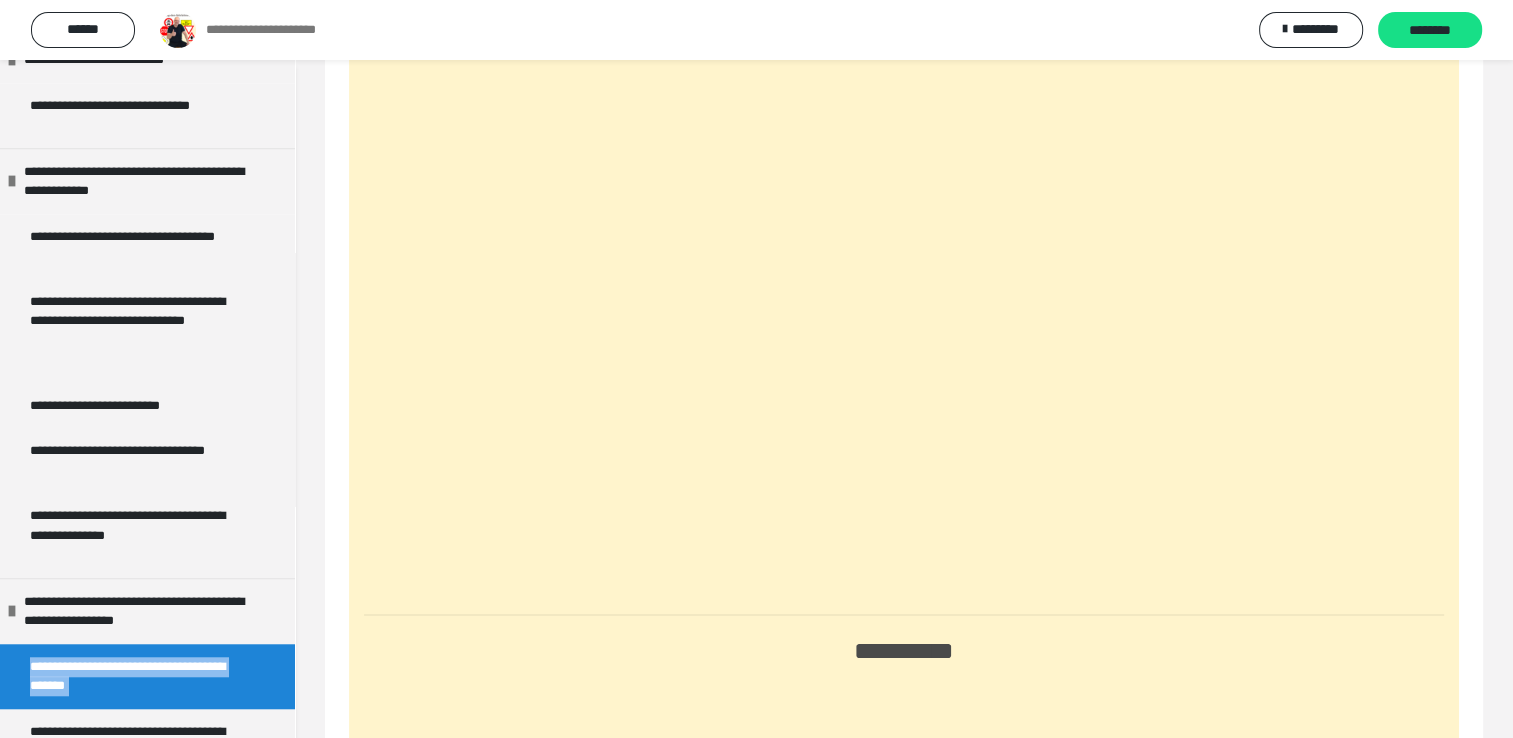 scroll, scrollTop: 34713, scrollLeft: 0, axis: vertical 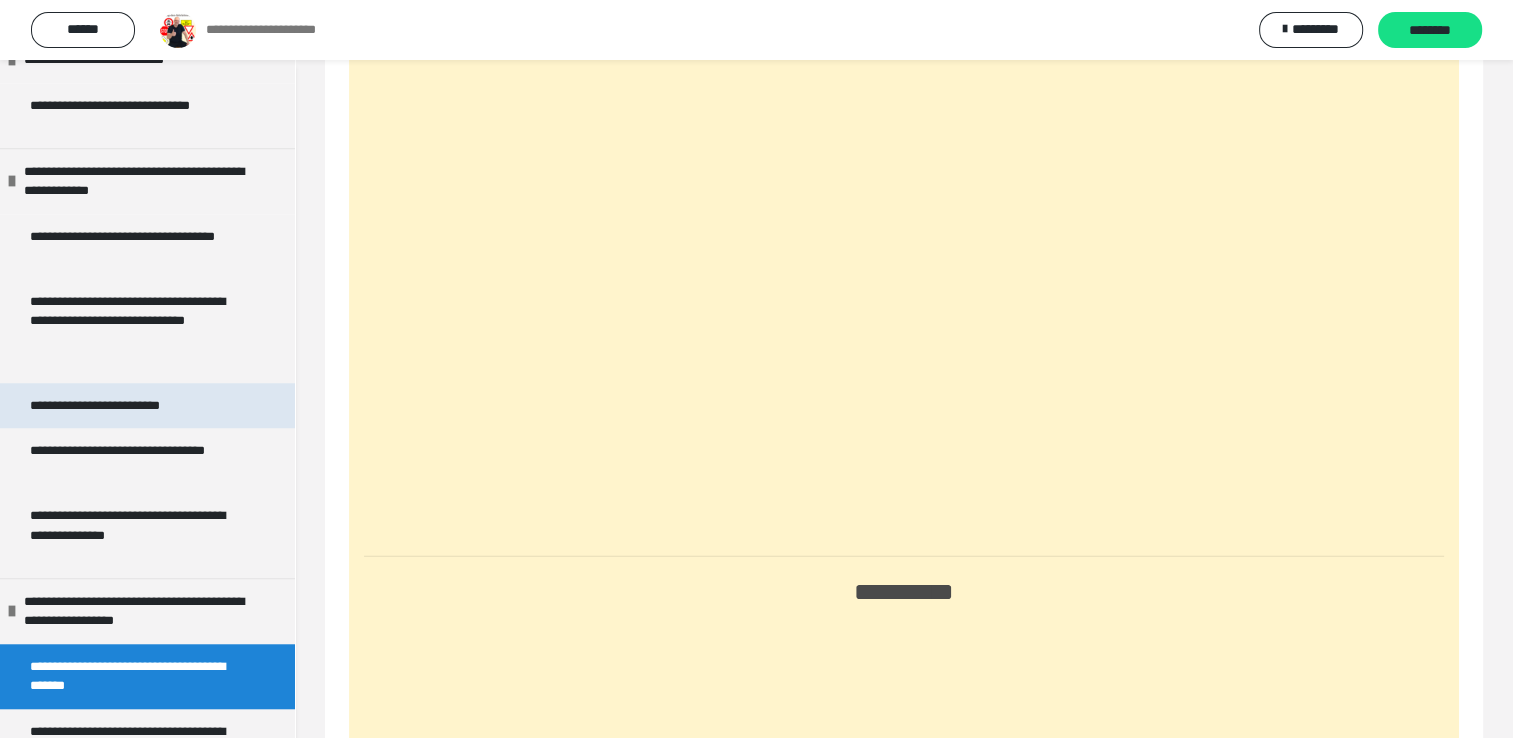 click on "**********" at bounding box center (113, 406) 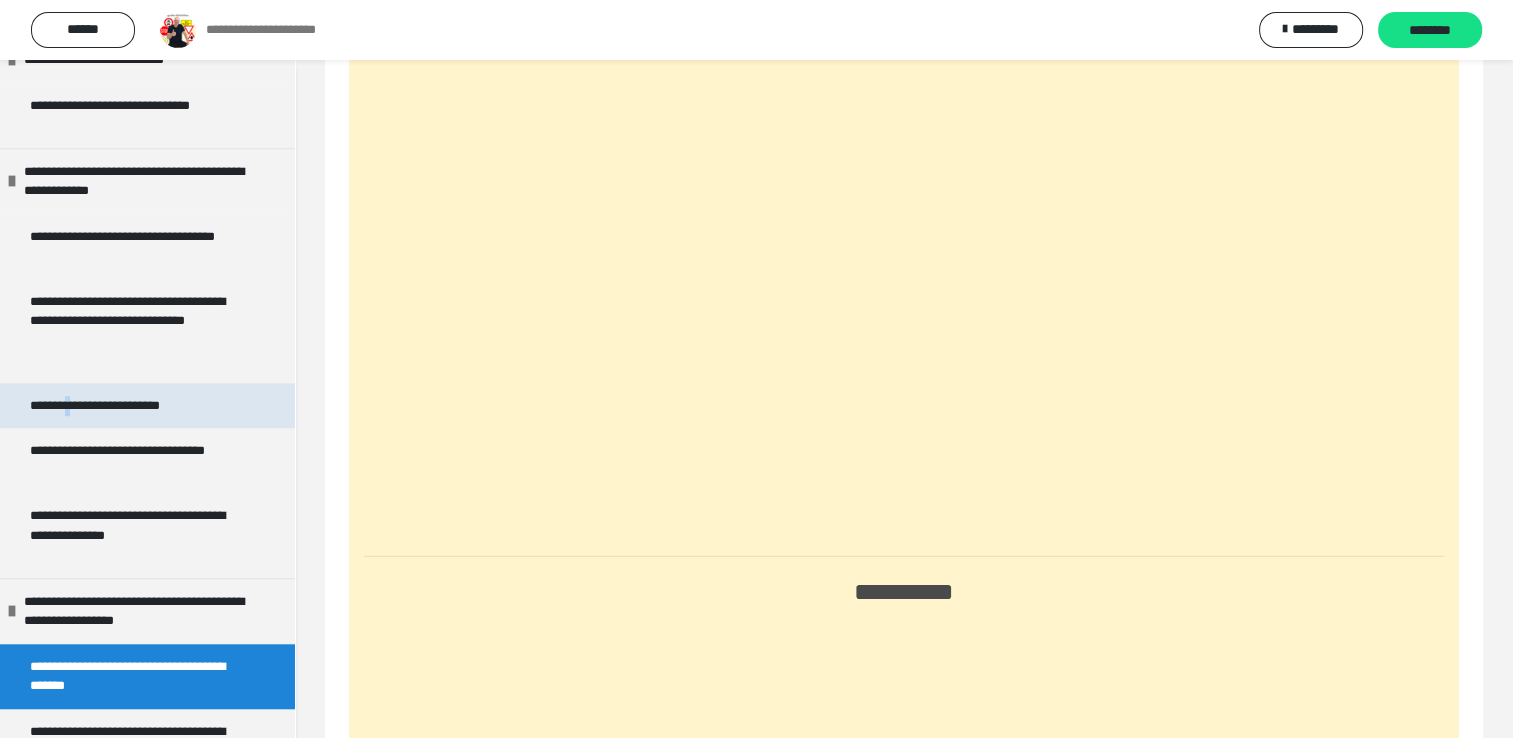 click on "**********" at bounding box center [113, 406] 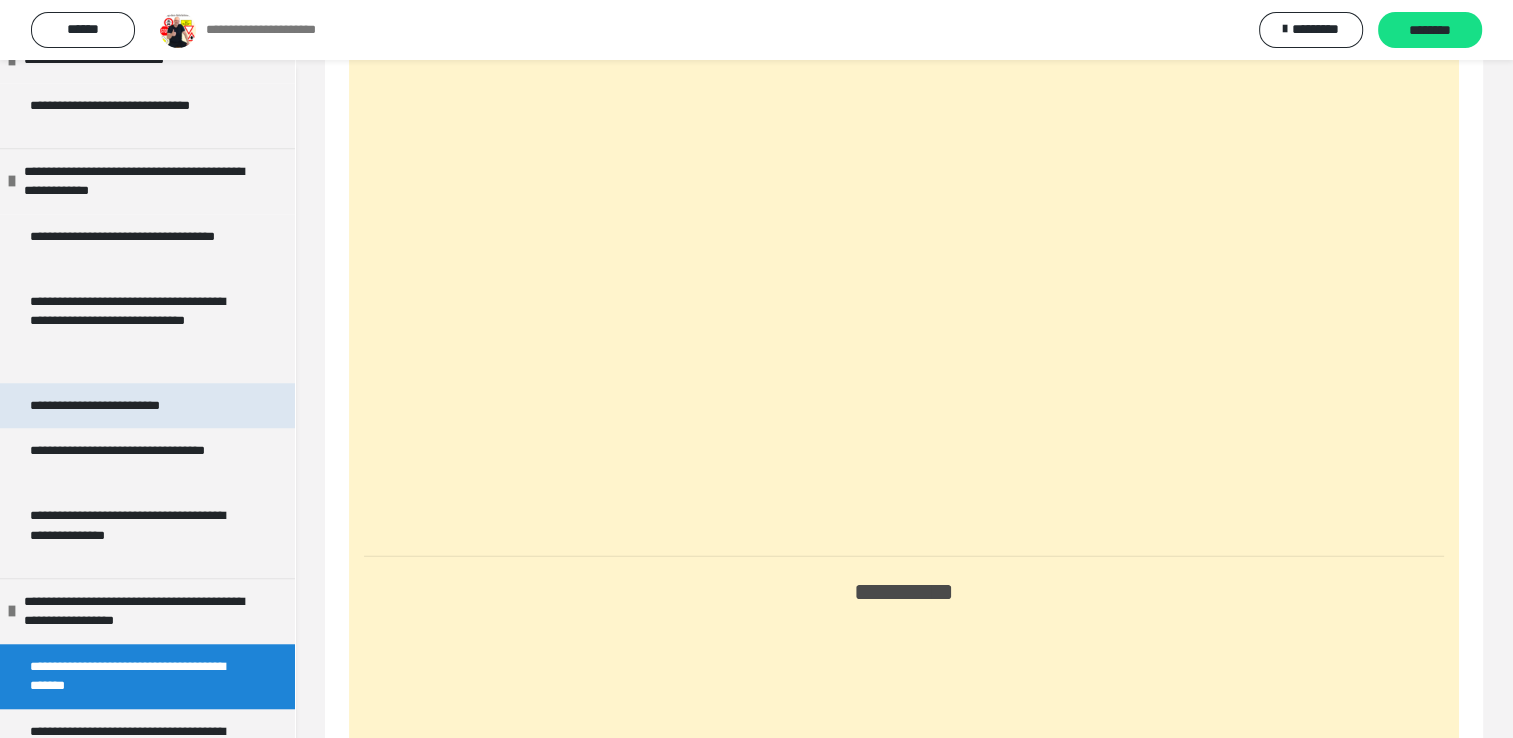 drag, startPoint x: 72, startPoint y: 404, endPoint x: 144, endPoint y: 399, distance: 72.1734 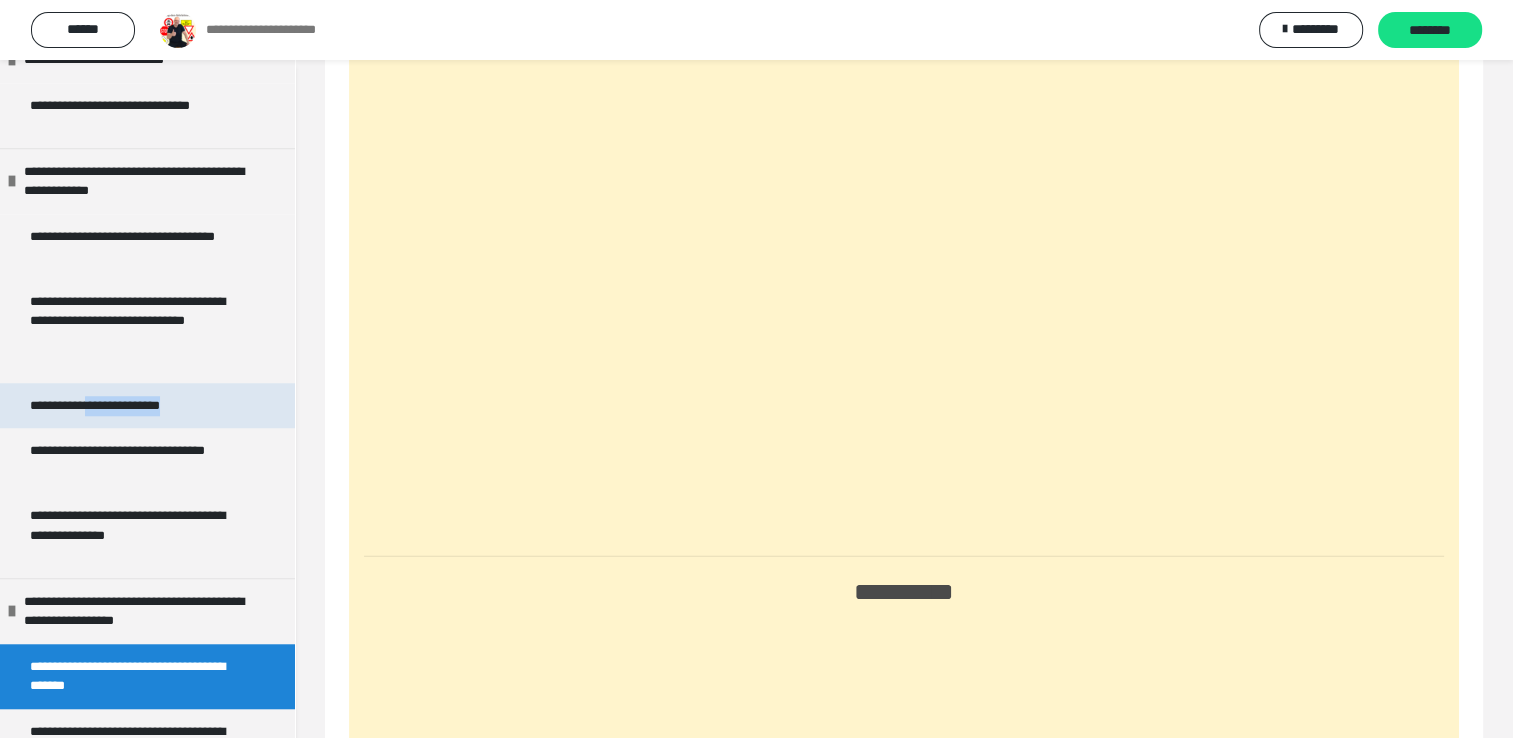 click on "**********" at bounding box center [113, 406] 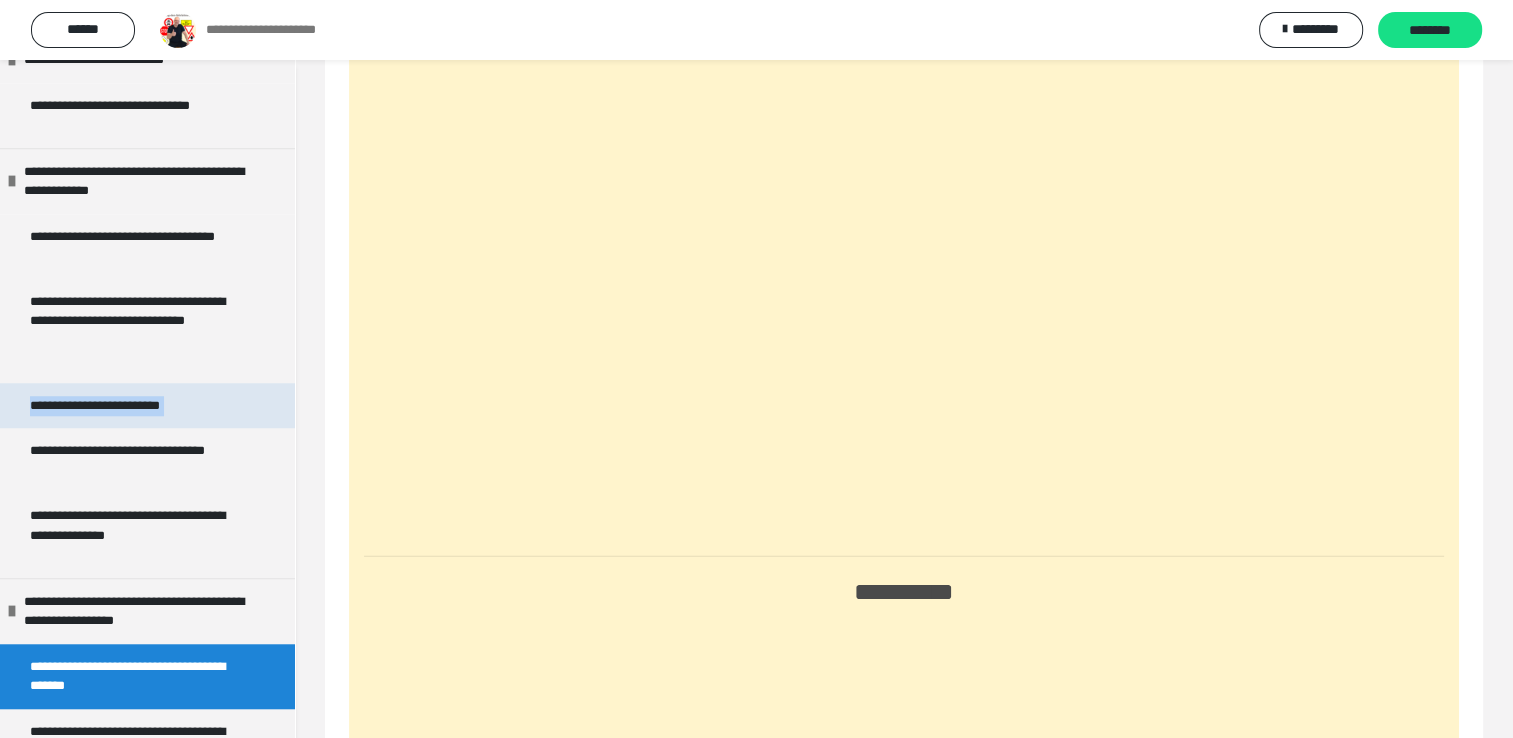 click on "**********" at bounding box center [113, 406] 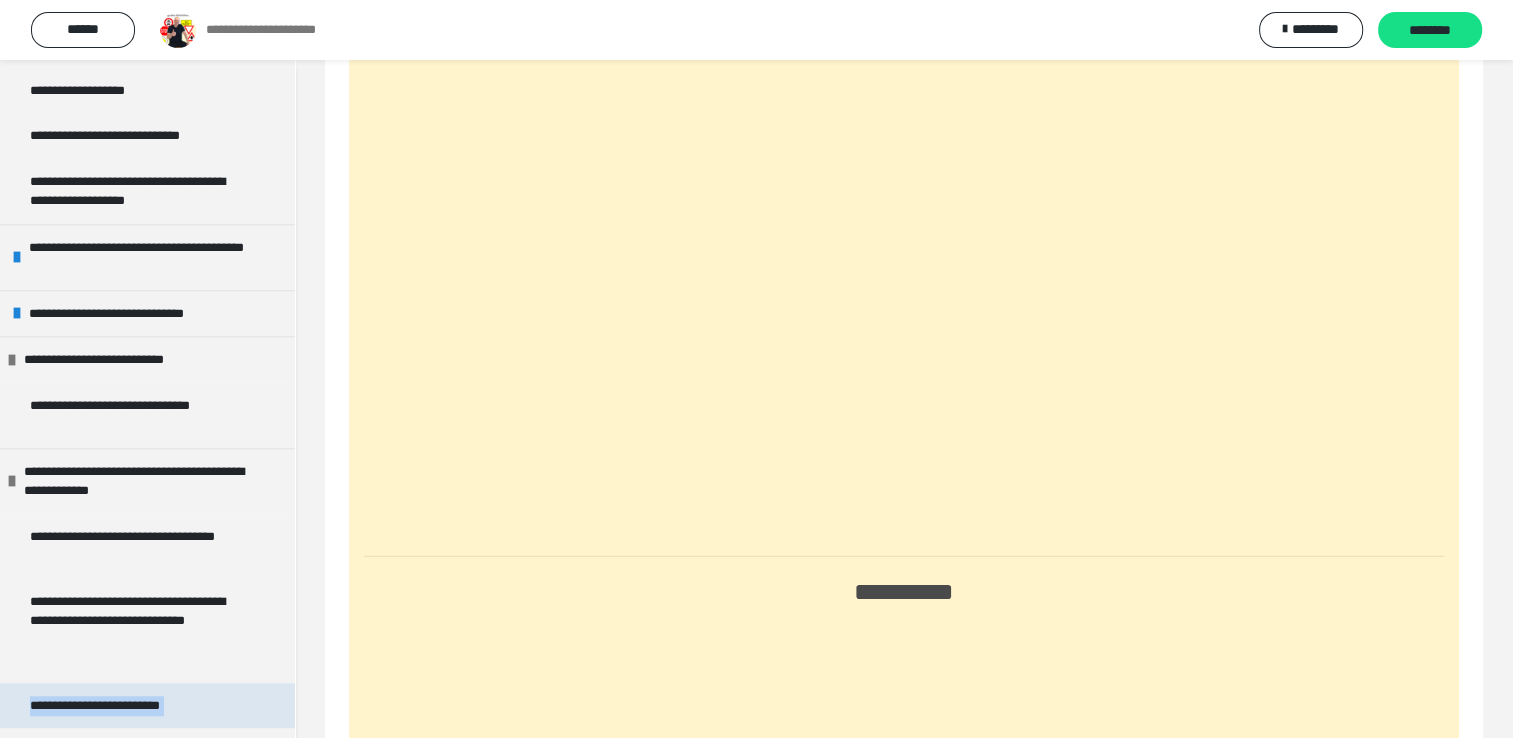scroll, scrollTop: 1486, scrollLeft: 0, axis: vertical 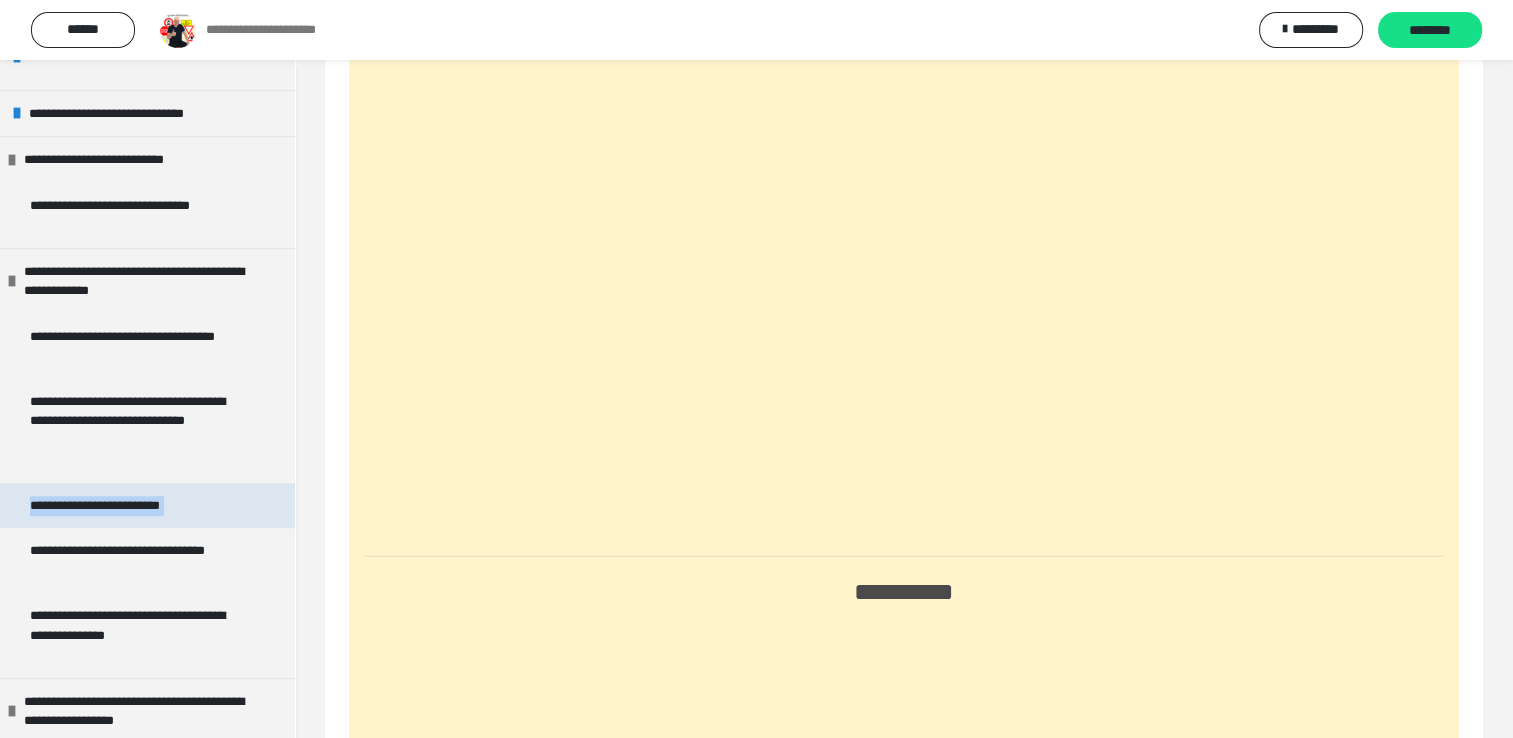 click on "**********" at bounding box center (113, 506) 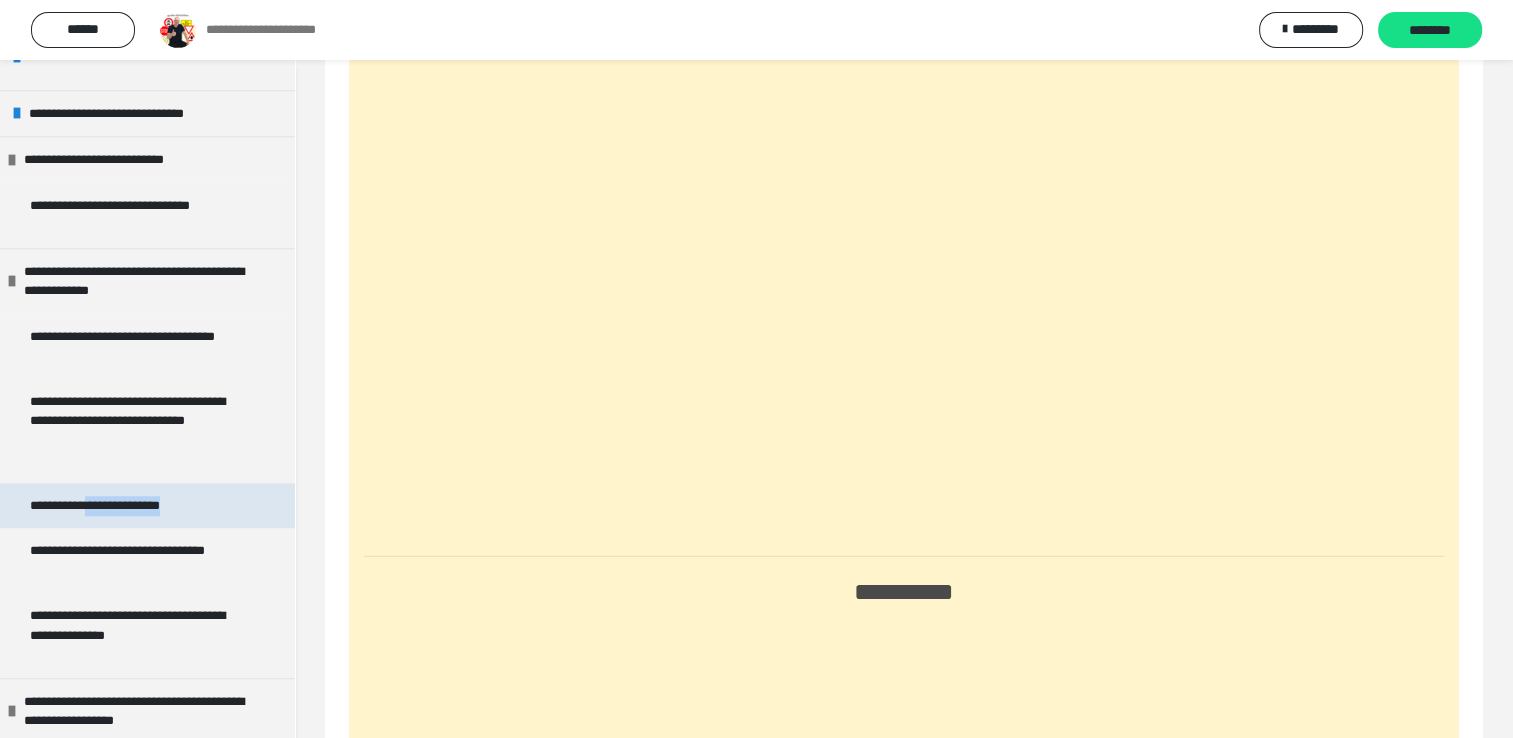 click on "**********" at bounding box center (113, 506) 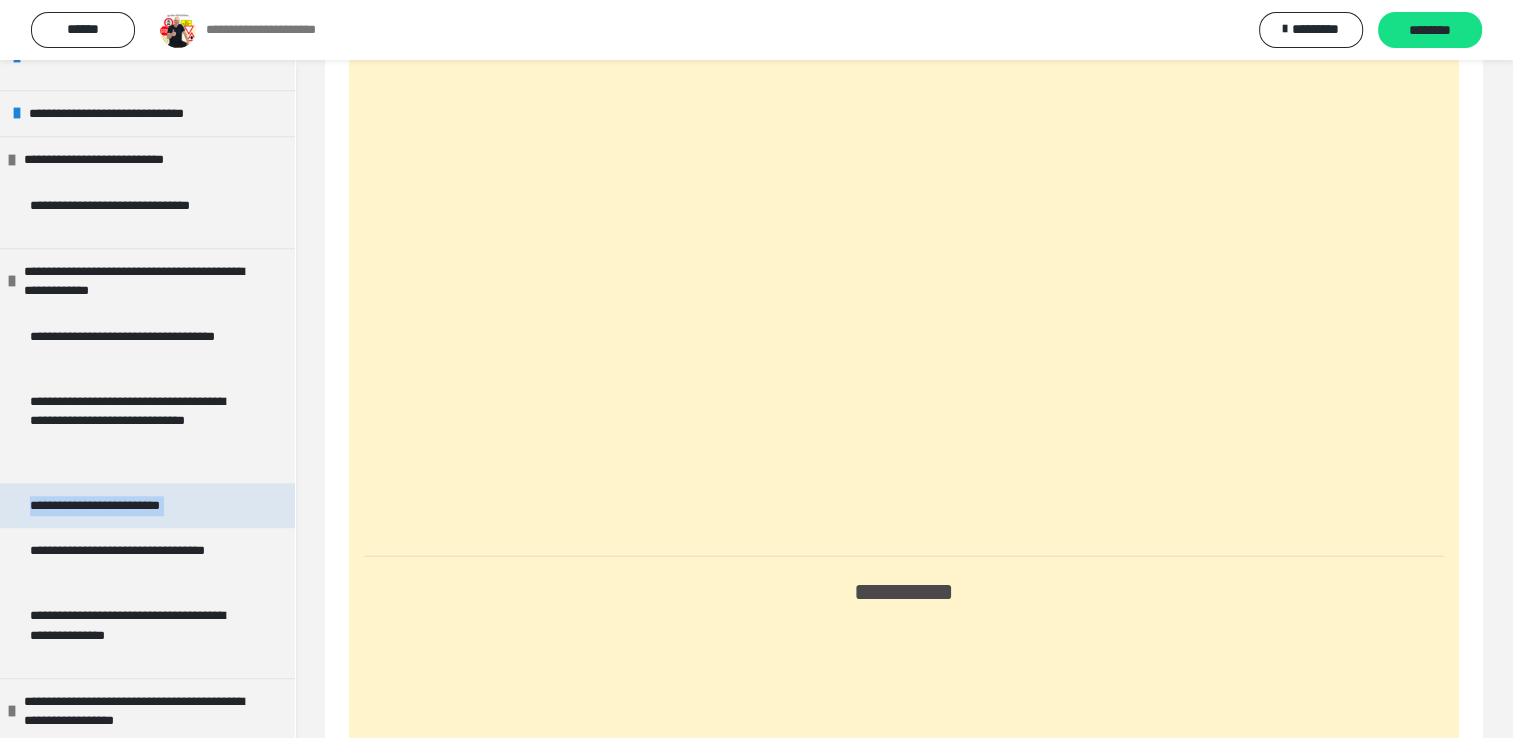 click on "**********" at bounding box center [113, 506] 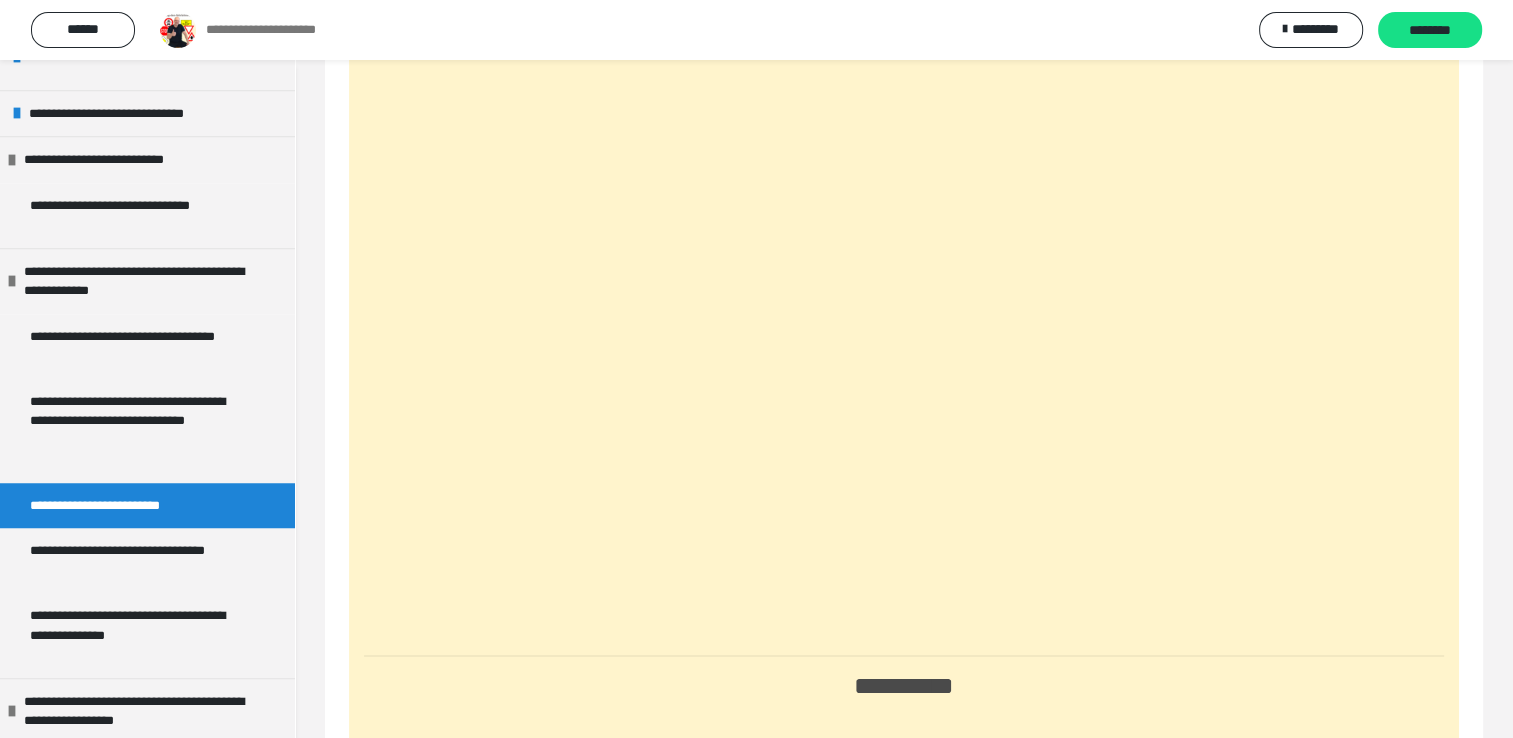 scroll, scrollTop: 3006, scrollLeft: 0, axis: vertical 